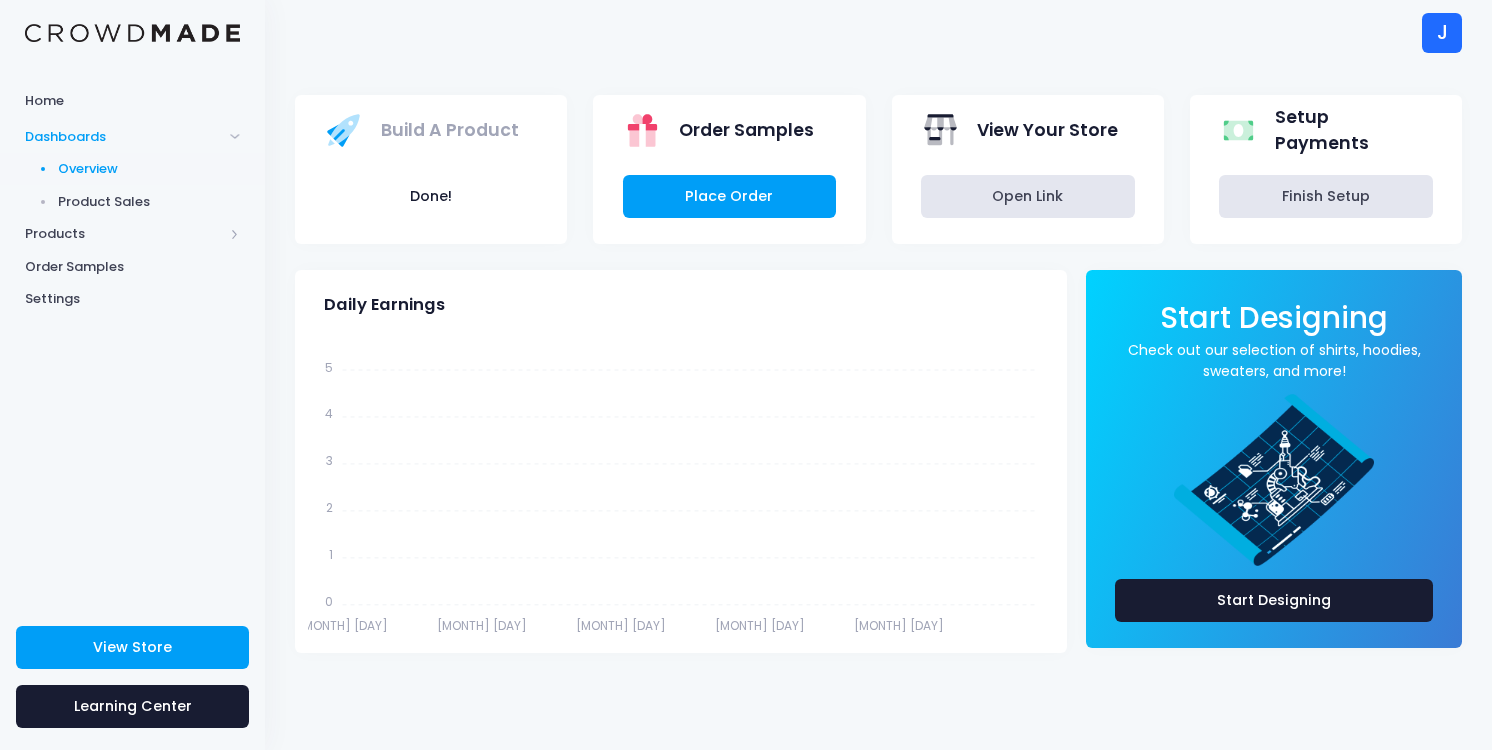 scroll, scrollTop: 0, scrollLeft: 0, axis: both 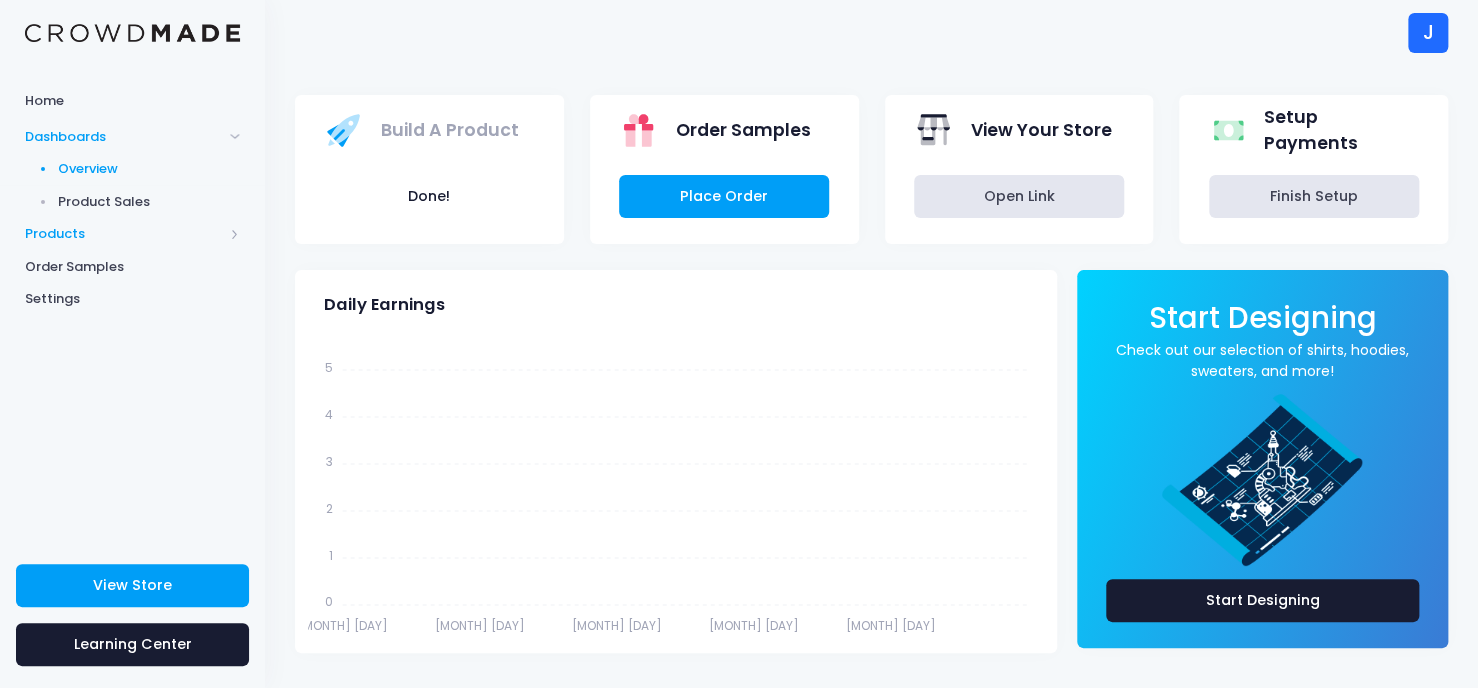 click on "Products" at bounding box center [124, 234] 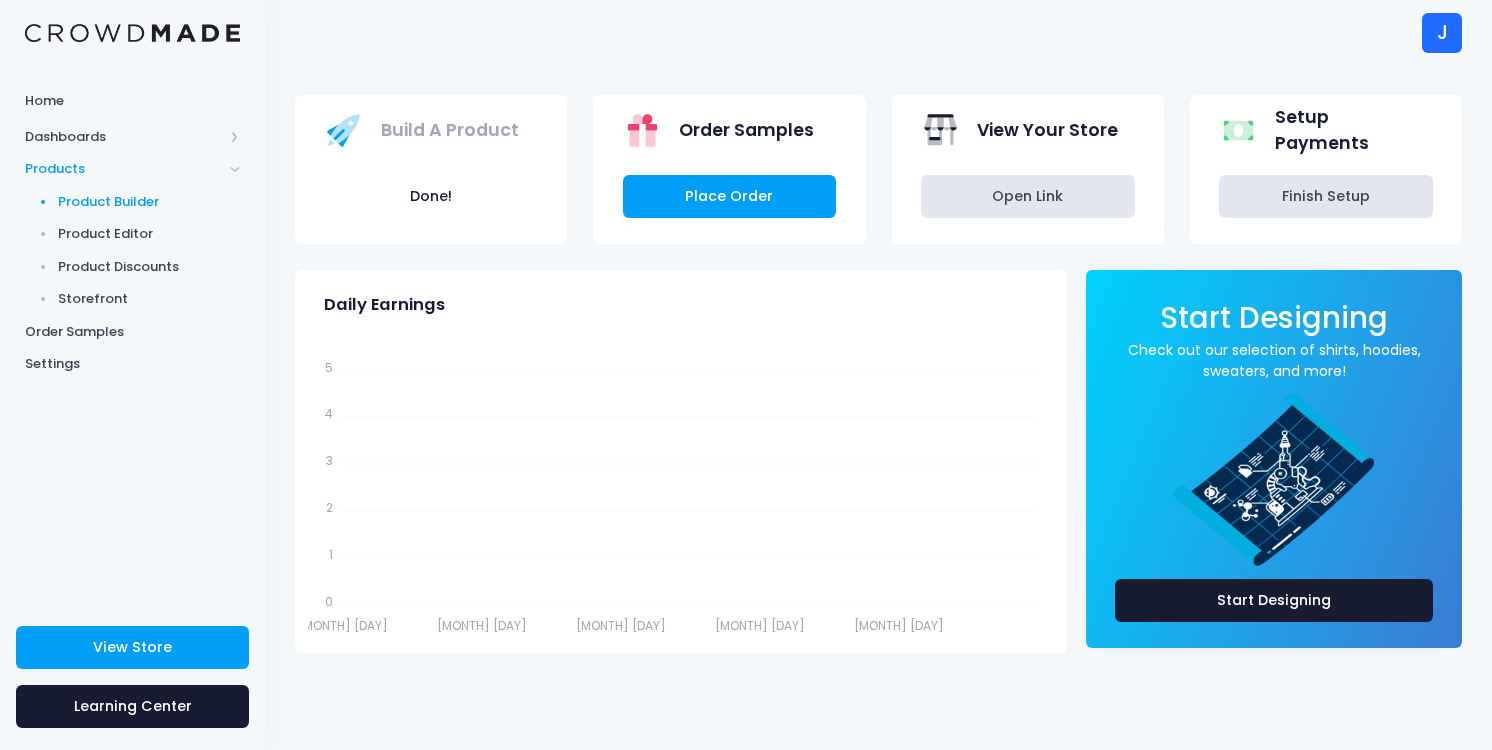 click on "Product Builder" at bounding box center (149, 202) 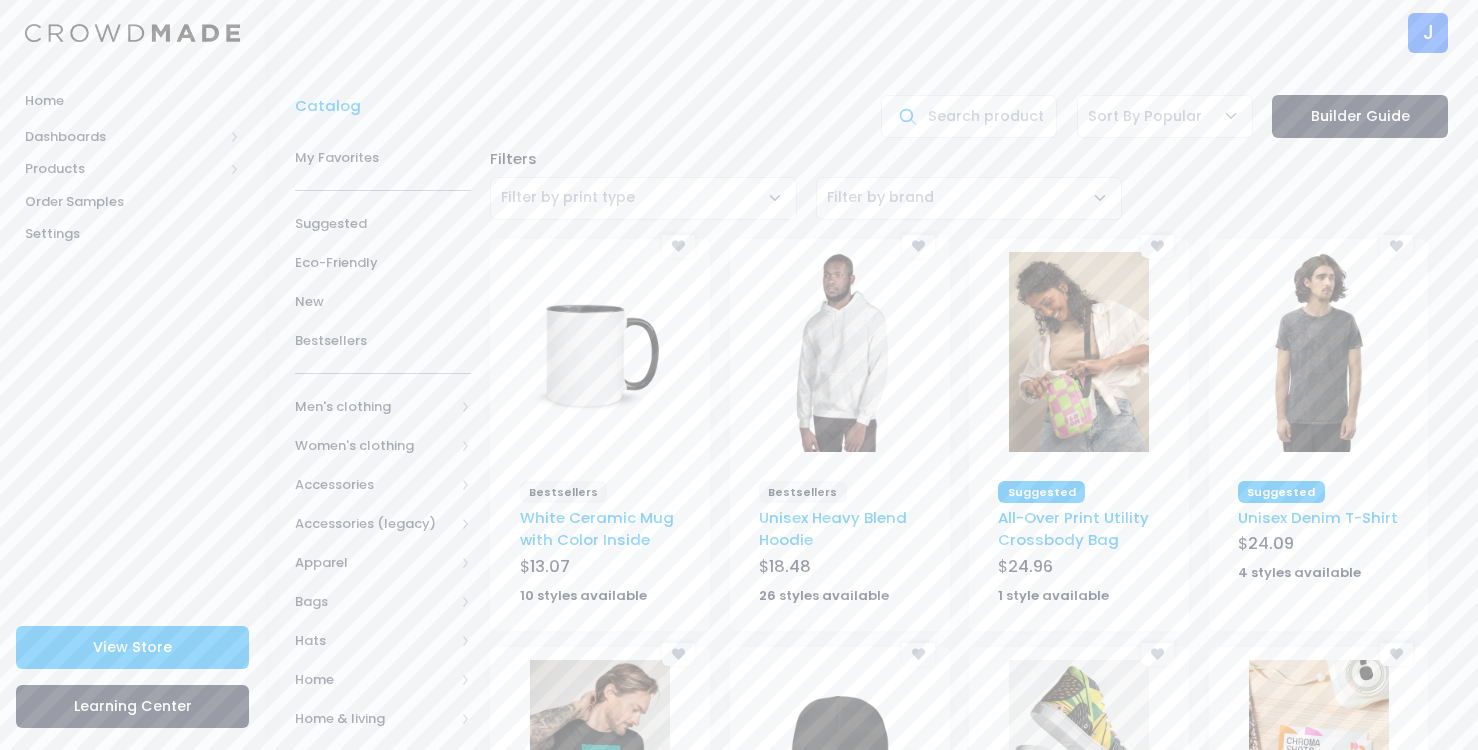 scroll, scrollTop: 0, scrollLeft: 0, axis: both 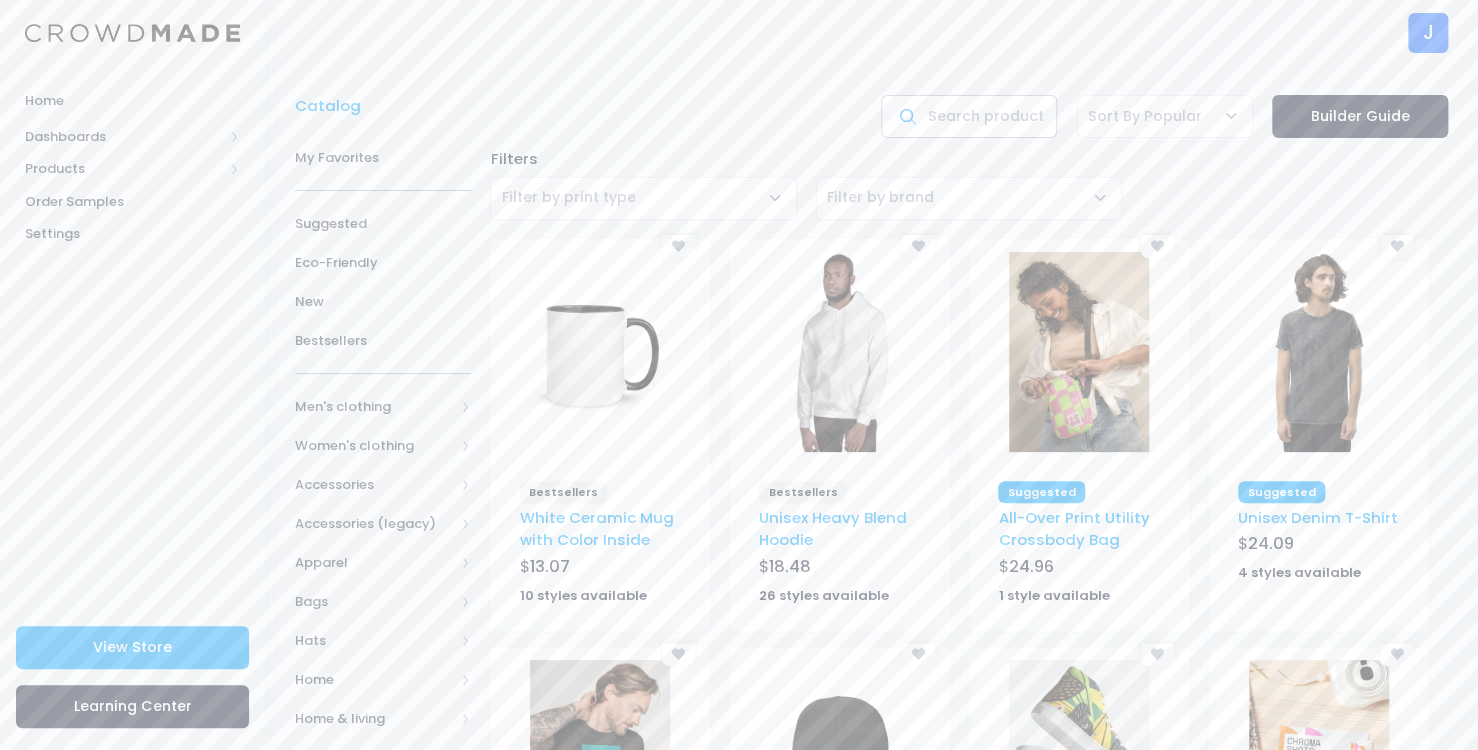 click at bounding box center (969, 116) 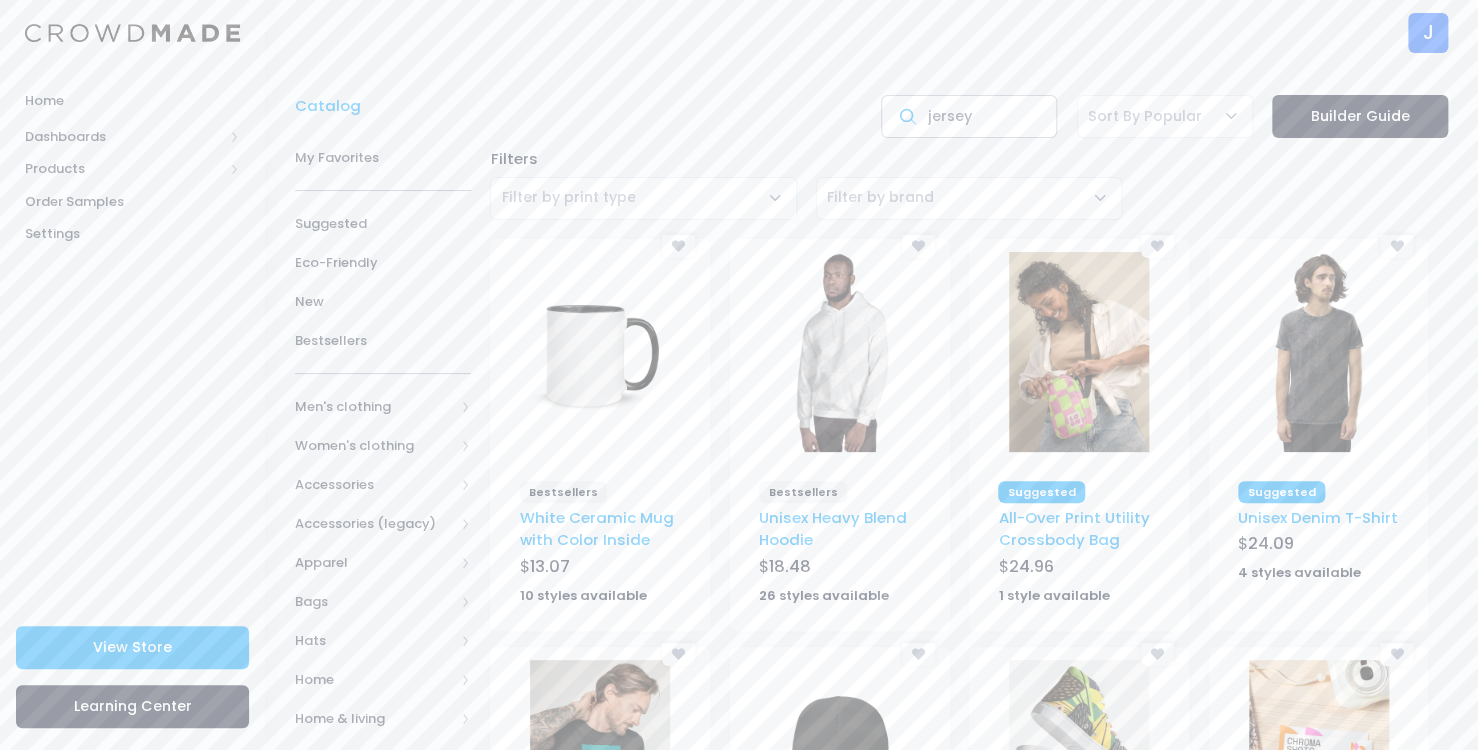 type on "jersey" 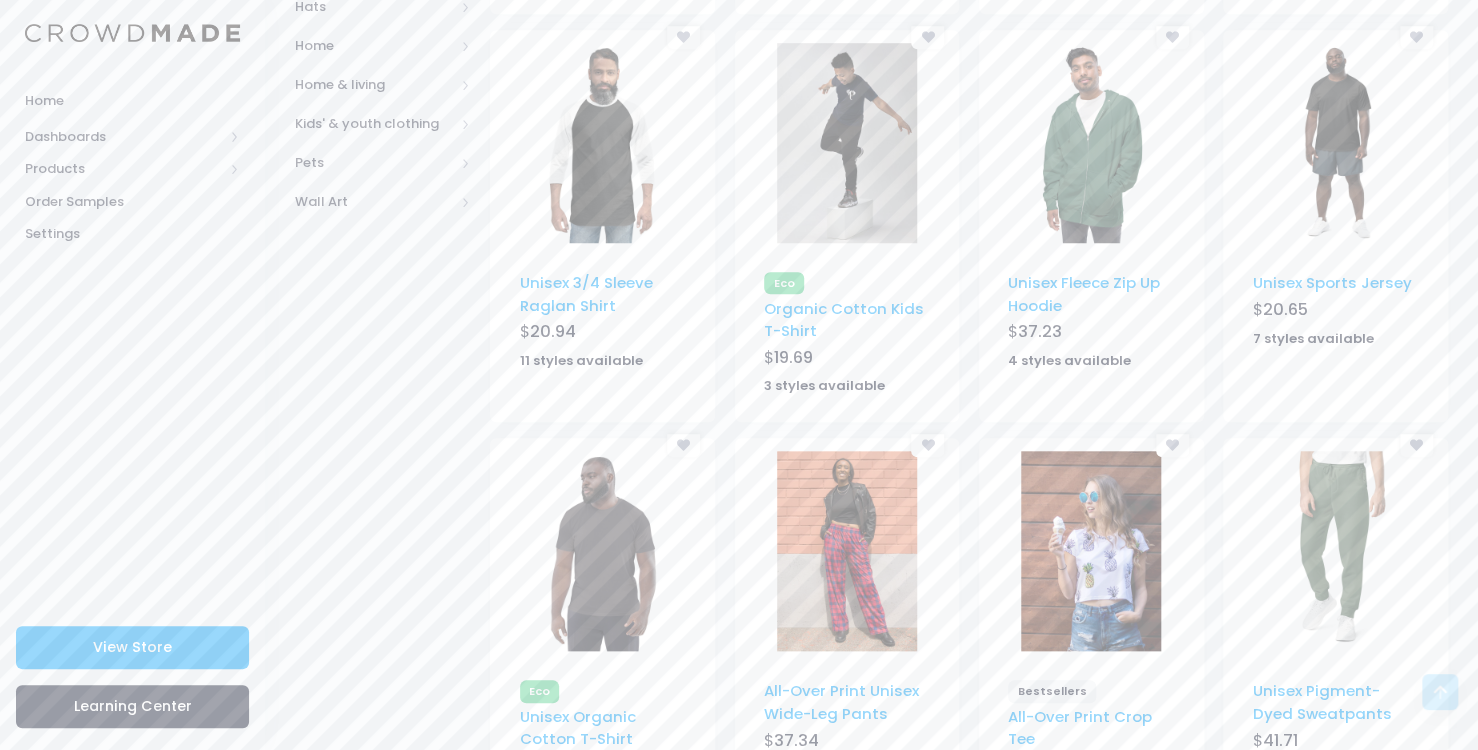 scroll, scrollTop: 600, scrollLeft: 0, axis: vertical 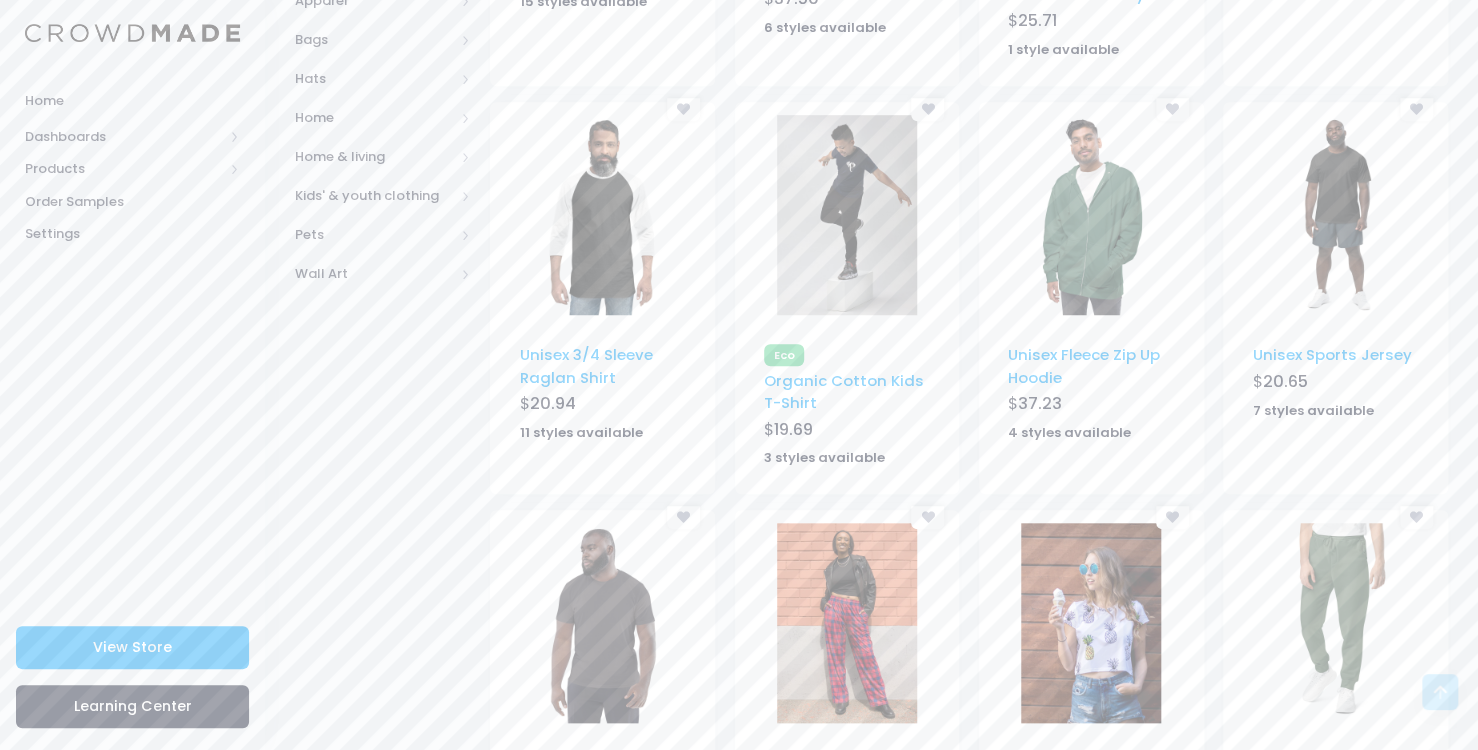 click at bounding box center [1336, 215] 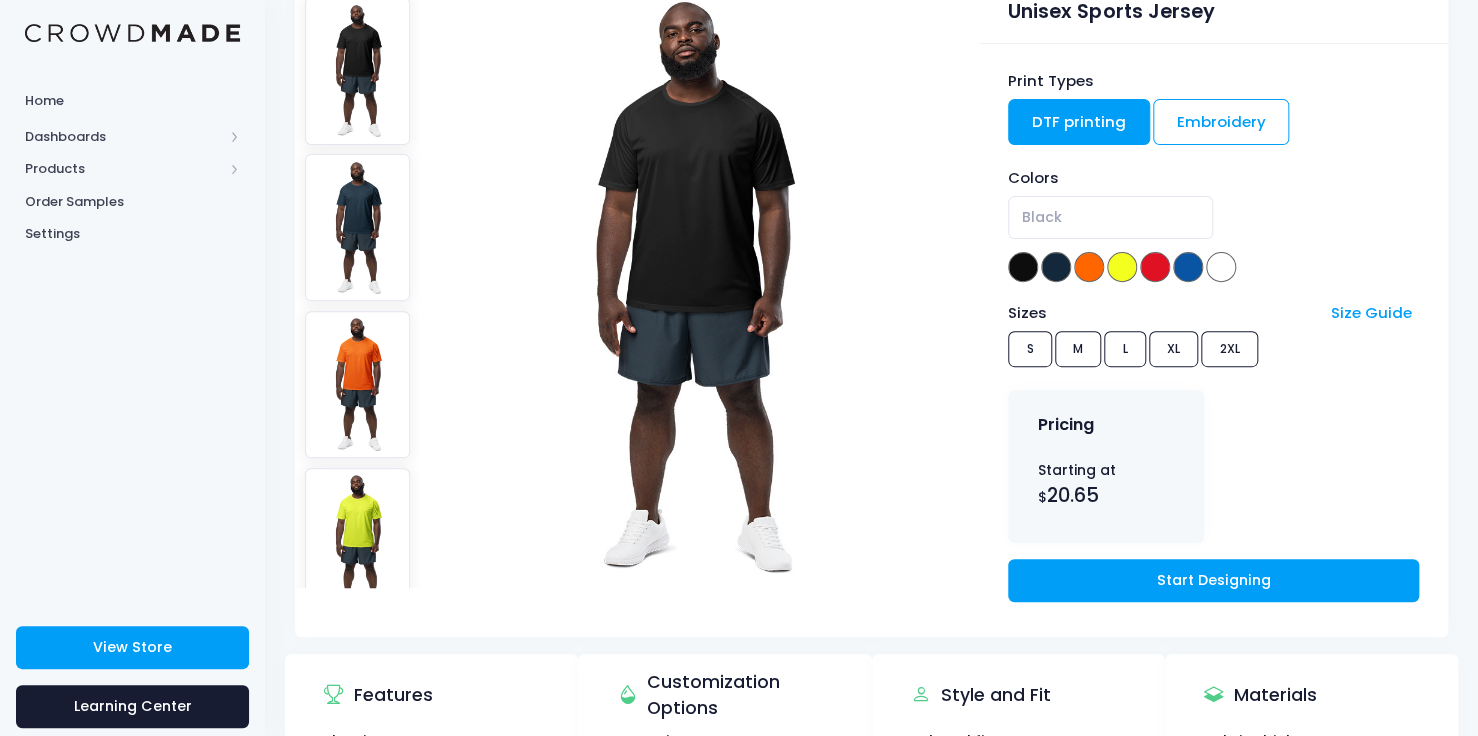 scroll, scrollTop: 300, scrollLeft: 0, axis: vertical 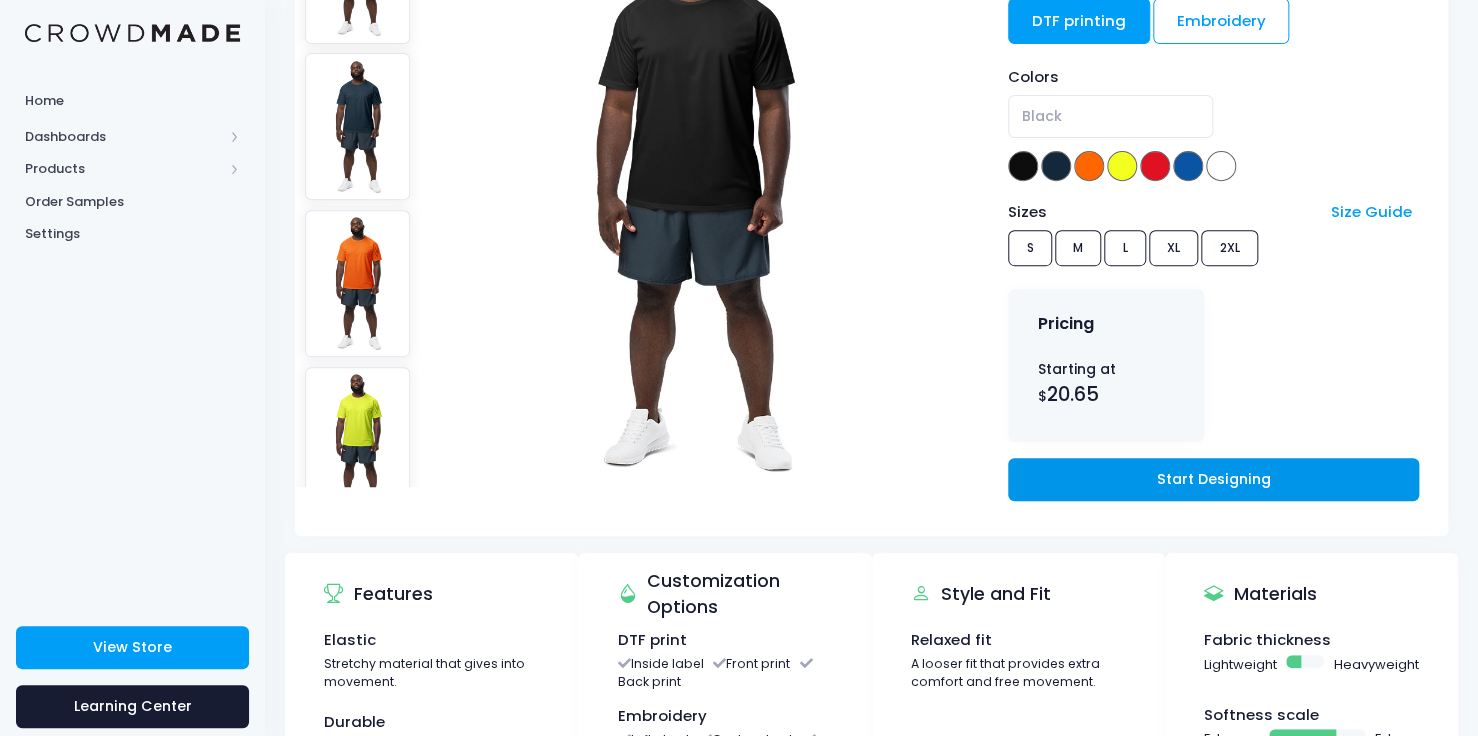 click on "Start Designing" at bounding box center [1213, 479] 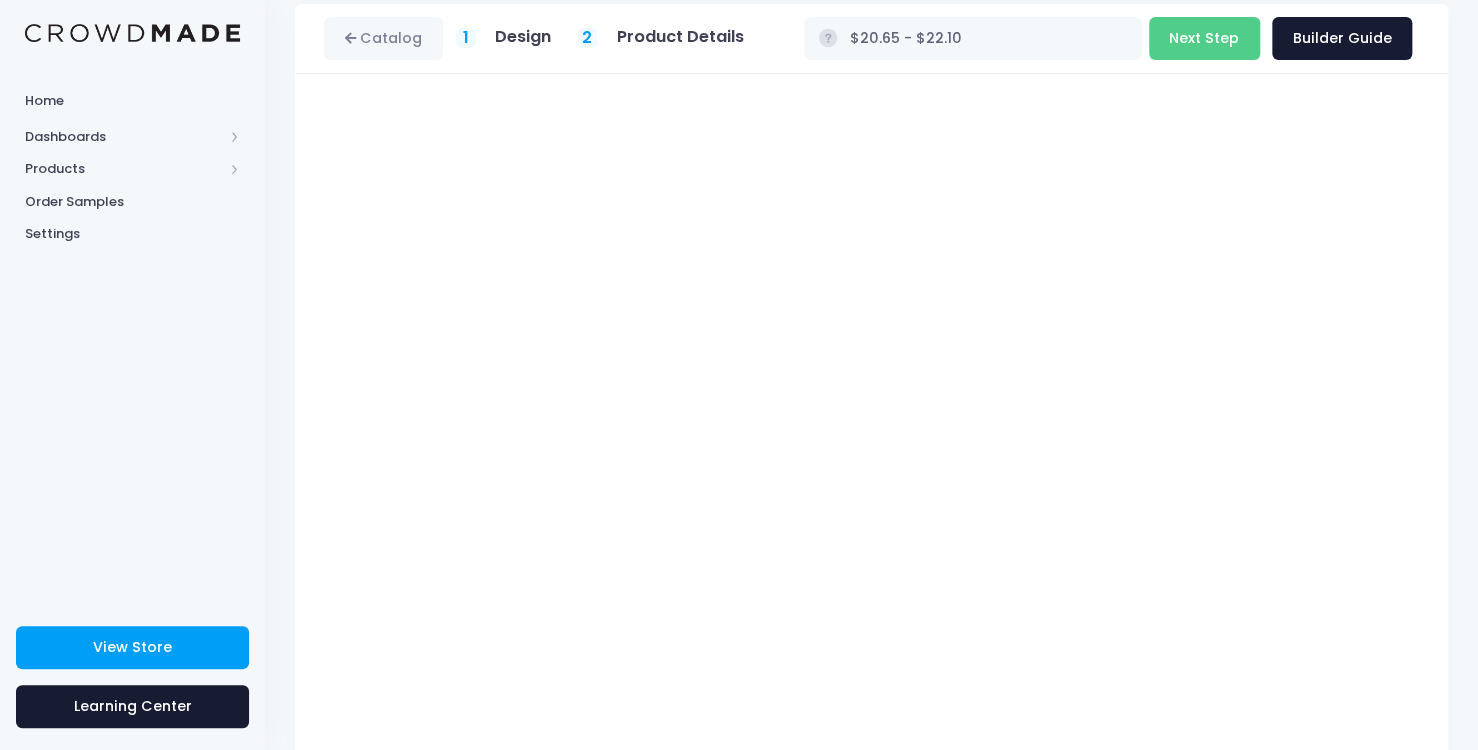 scroll, scrollTop: 140, scrollLeft: 0, axis: vertical 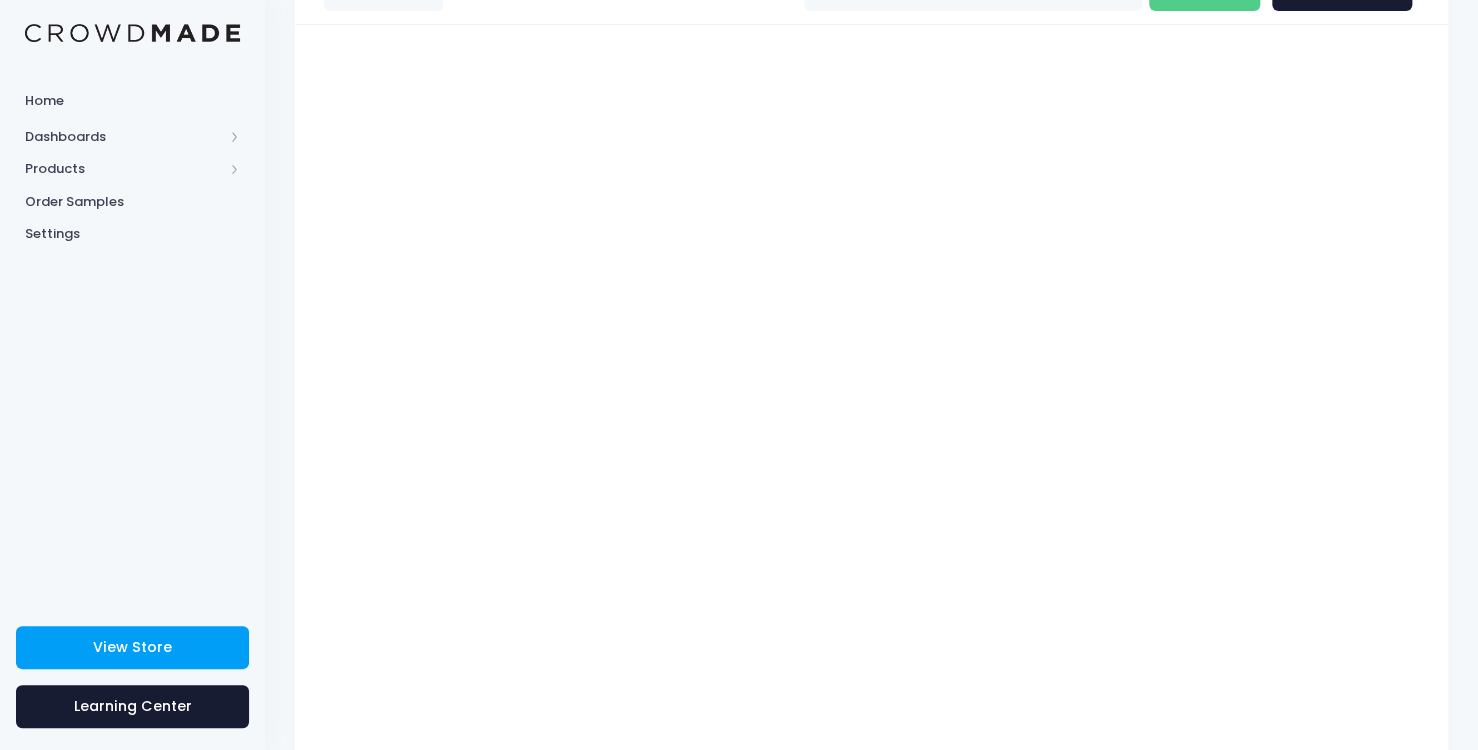type on "$20.65 - $22.10" 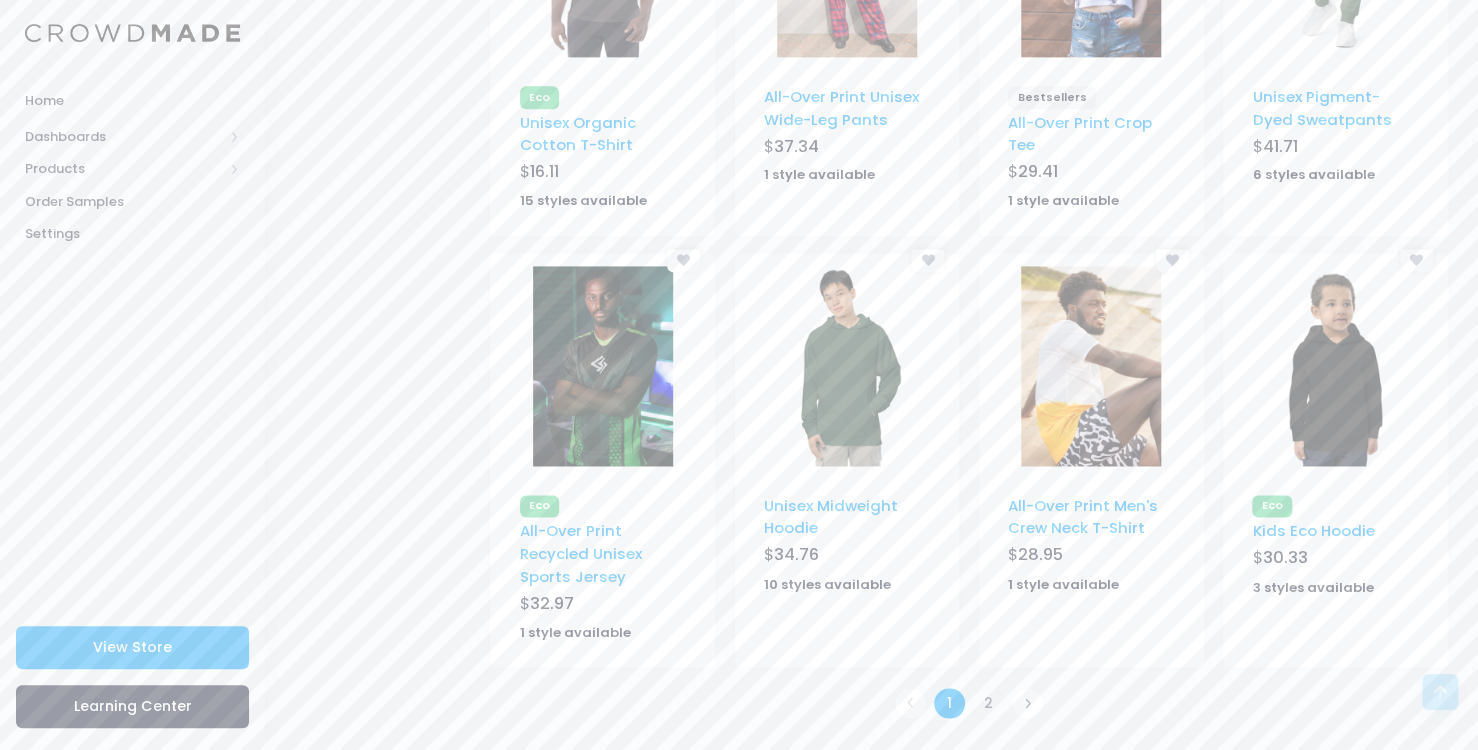 scroll, scrollTop: 1268, scrollLeft: 0, axis: vertical 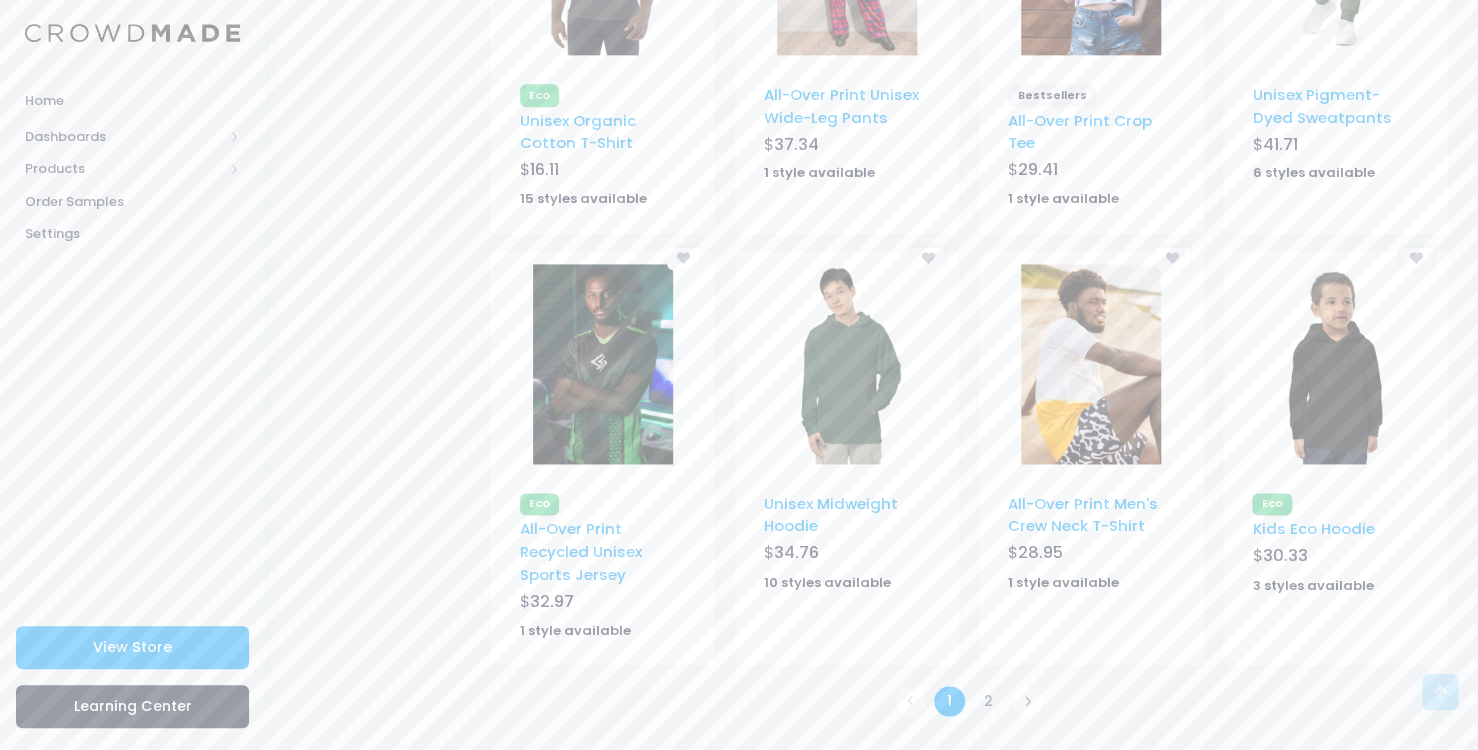 click at bounding box center [603, 364] 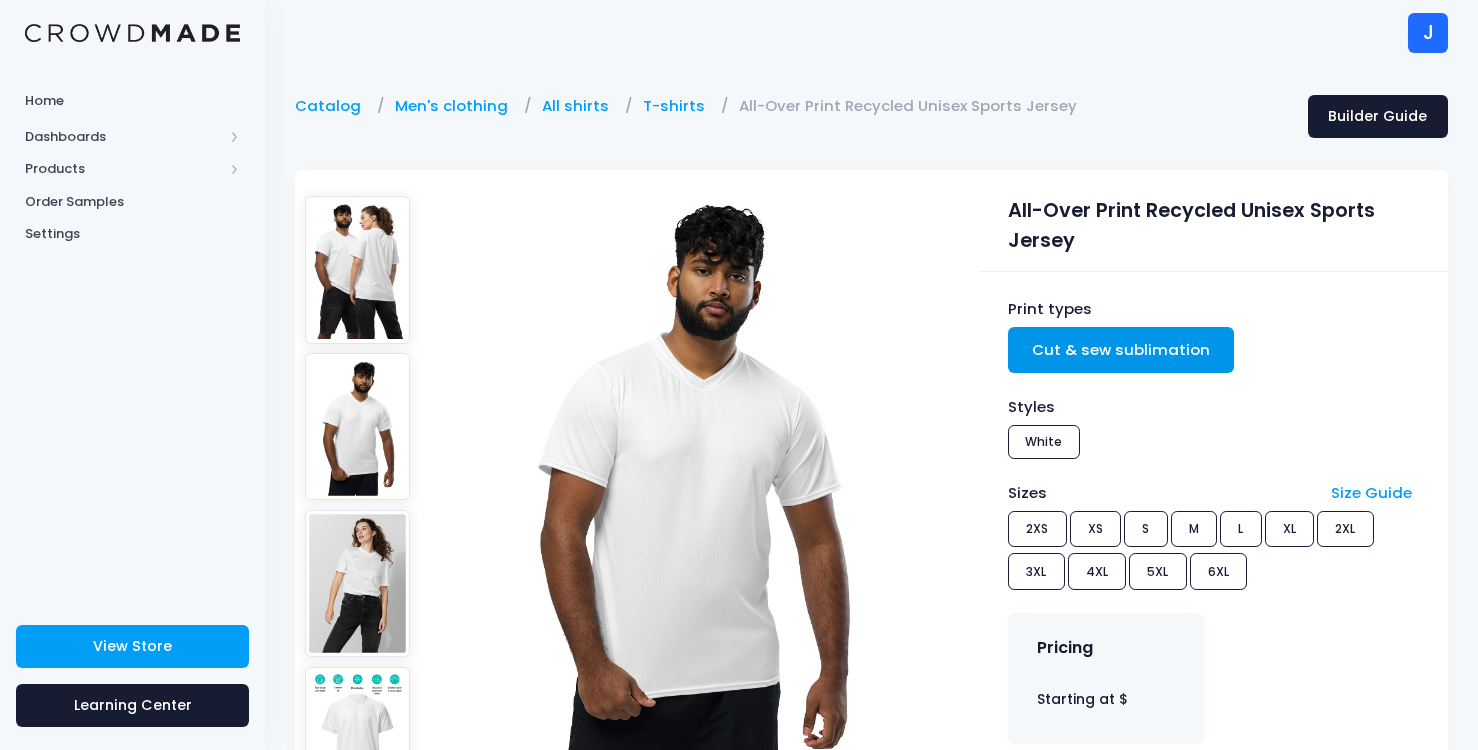 scroll, scrollTop: 0, scrollLeft: 0, axis: both 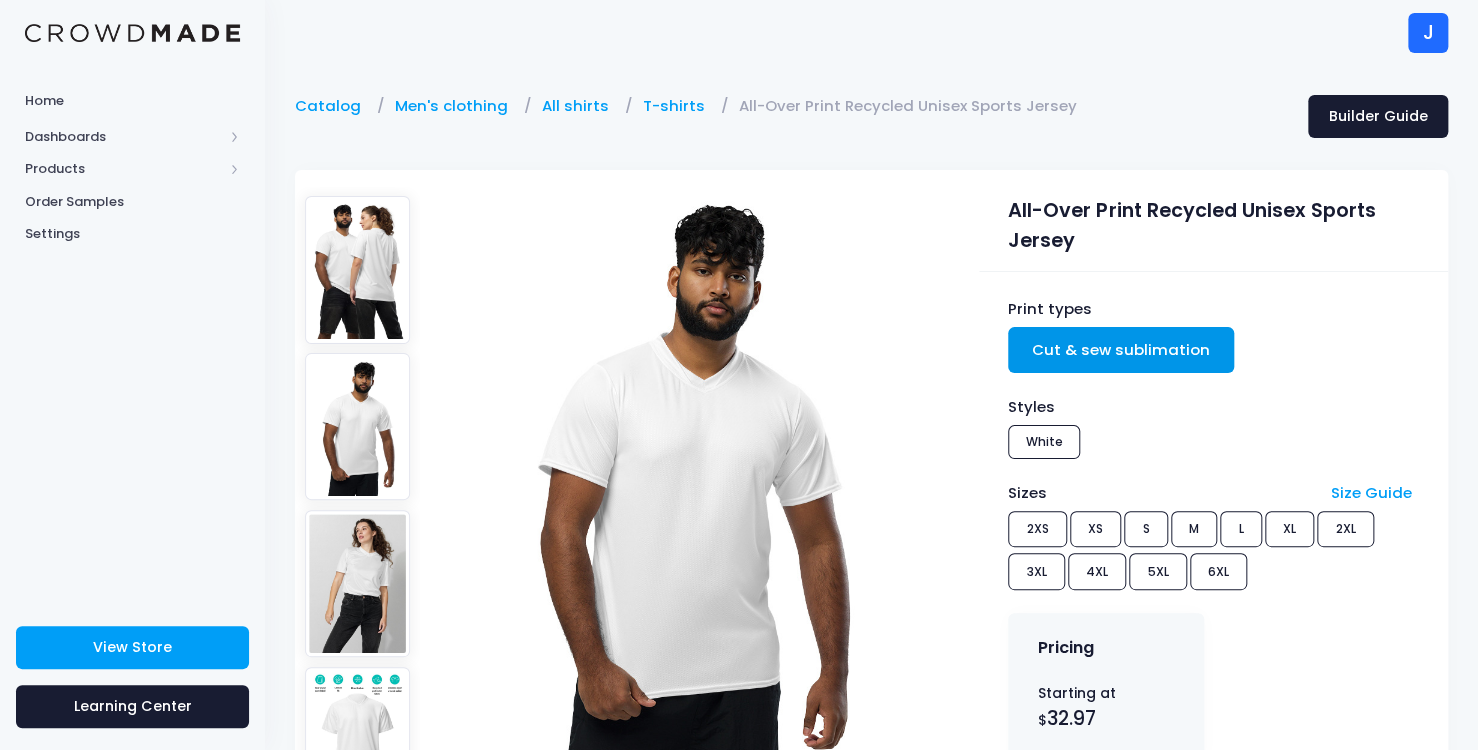 click on "Cut & sew sublimation" at bounding box center (1121, 350) 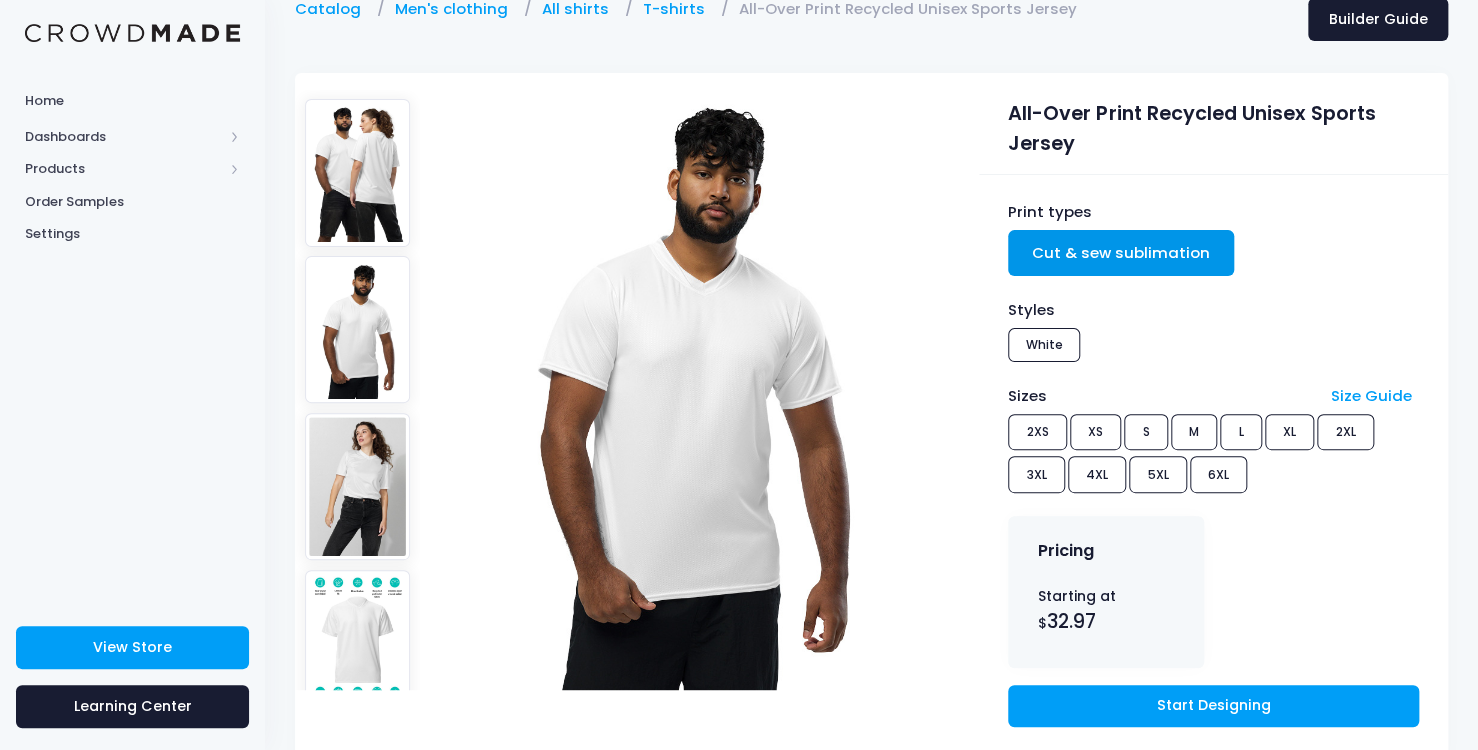 scroll, scrollTop: 100, scrollLeft: 0, axis: vertical 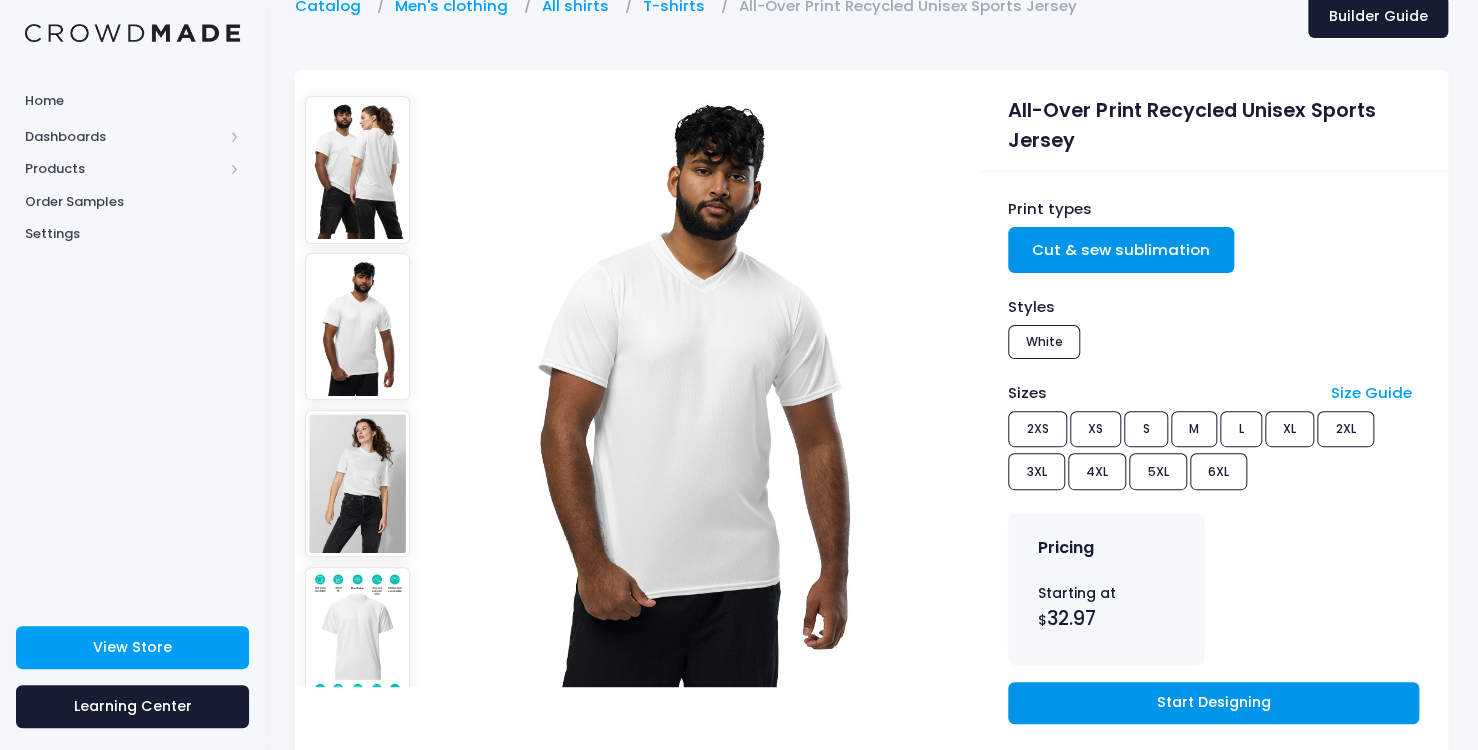 click on "Start Designing" at bounding box center (1213, 703) 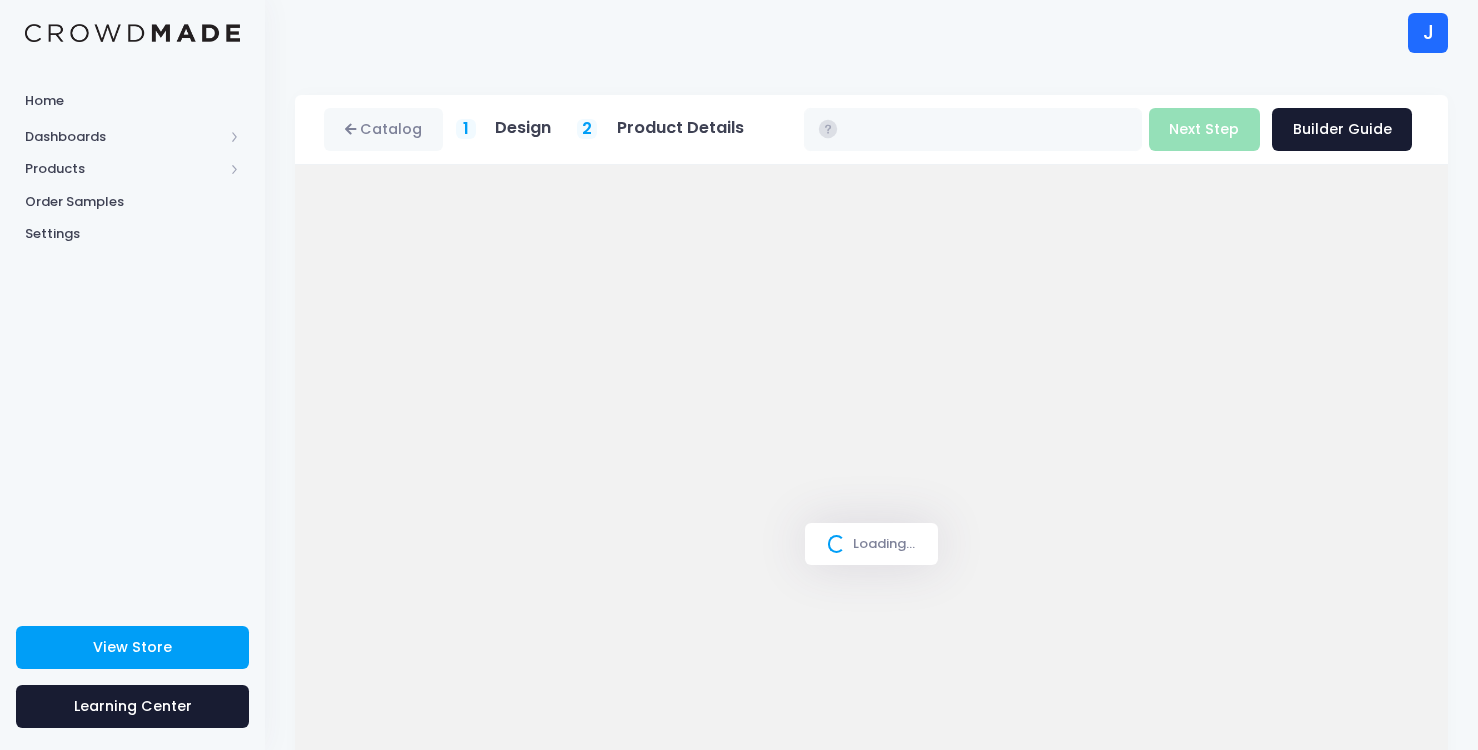 scroll, scrollTop: 0, scrollLeft: 0, axis: both 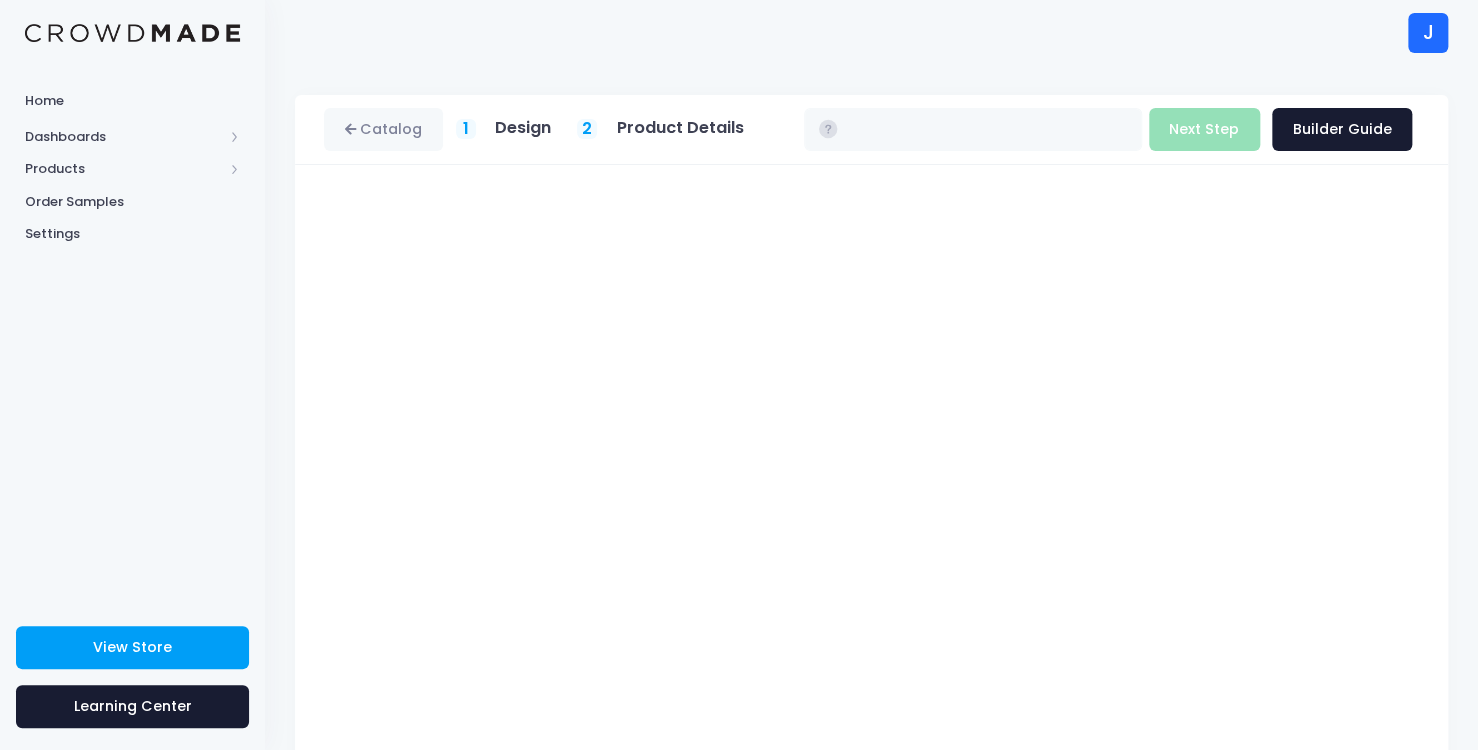 type on "$32.97 - $40.22" 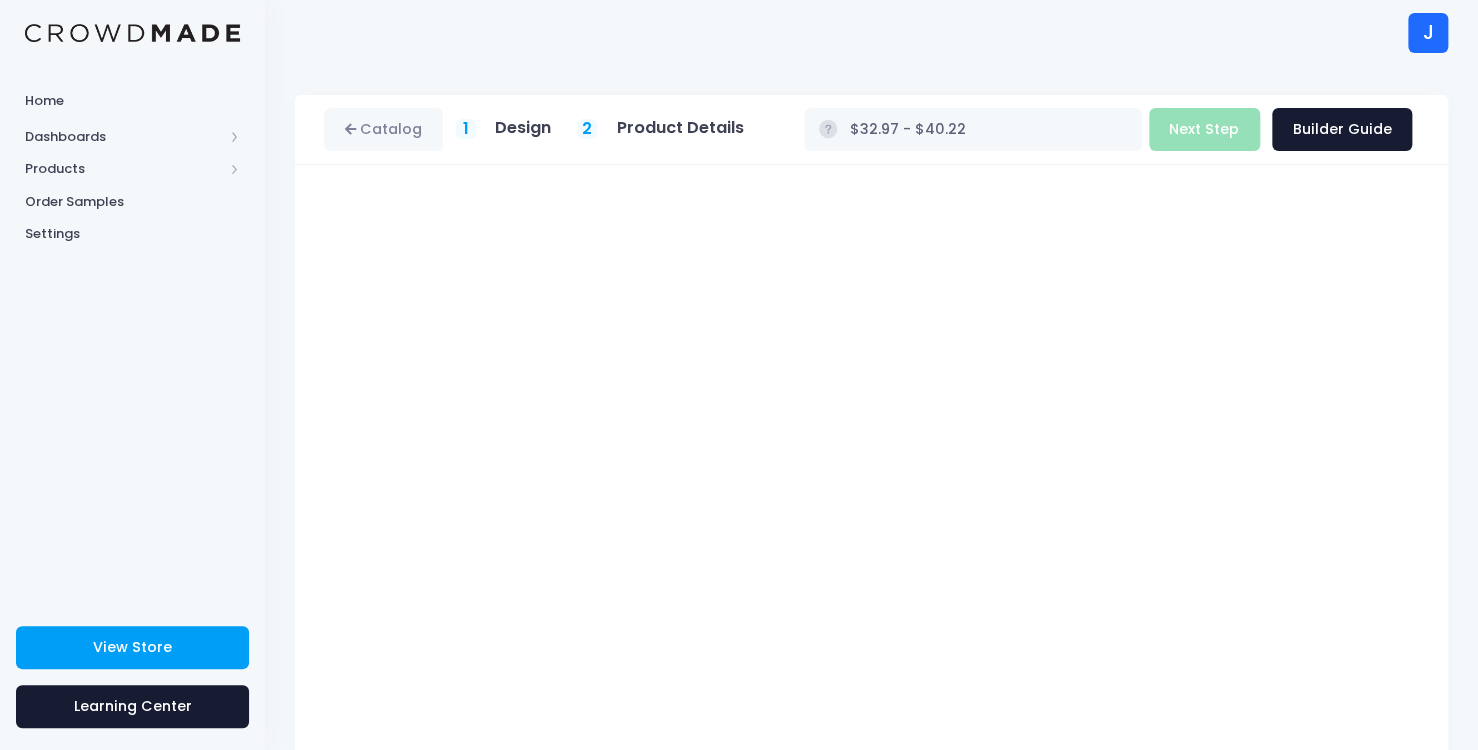 scroll, scrollTop: 140, scrollLeft: 0, axis: vertical 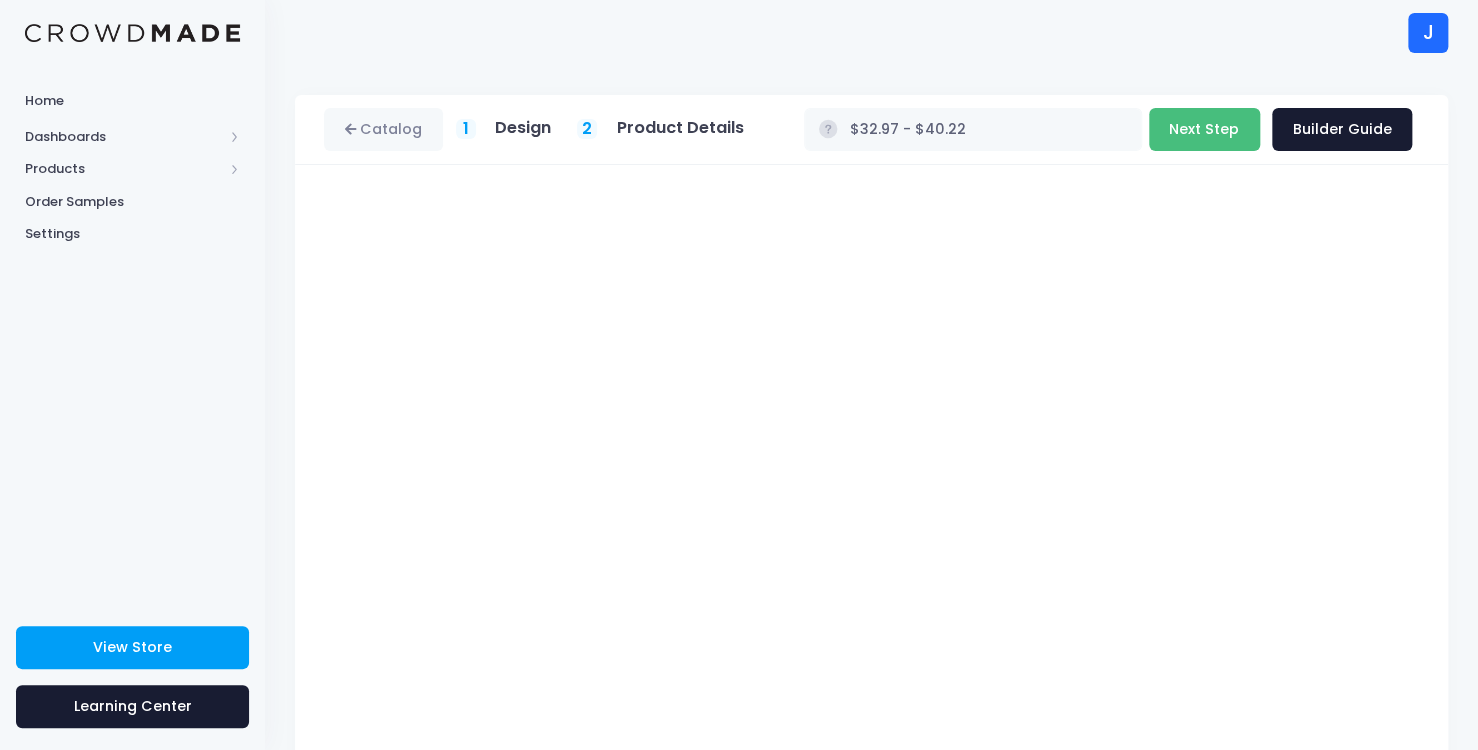 click on "Next Step" at bounding box center [1204, 129] 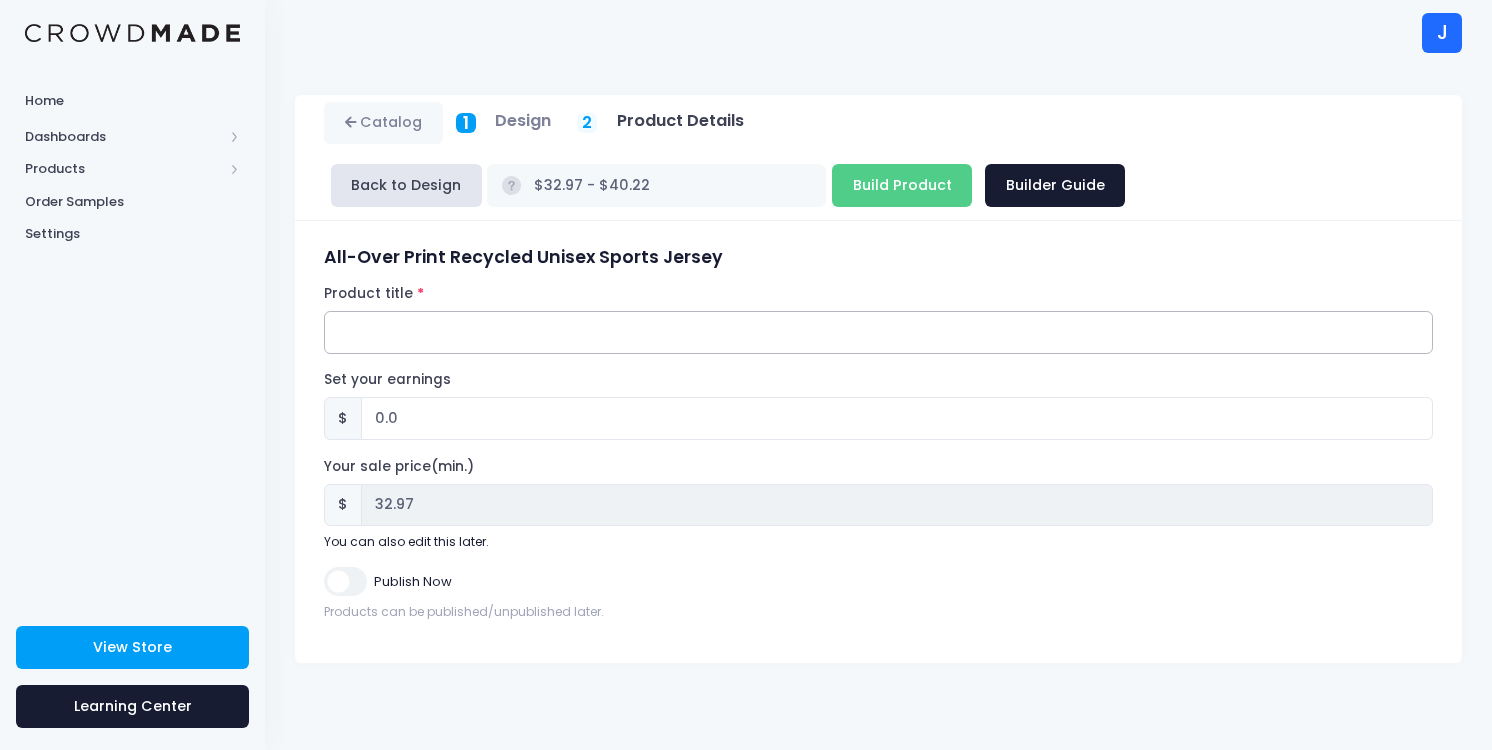 click on "Product title" at bounding box center (878, 332) 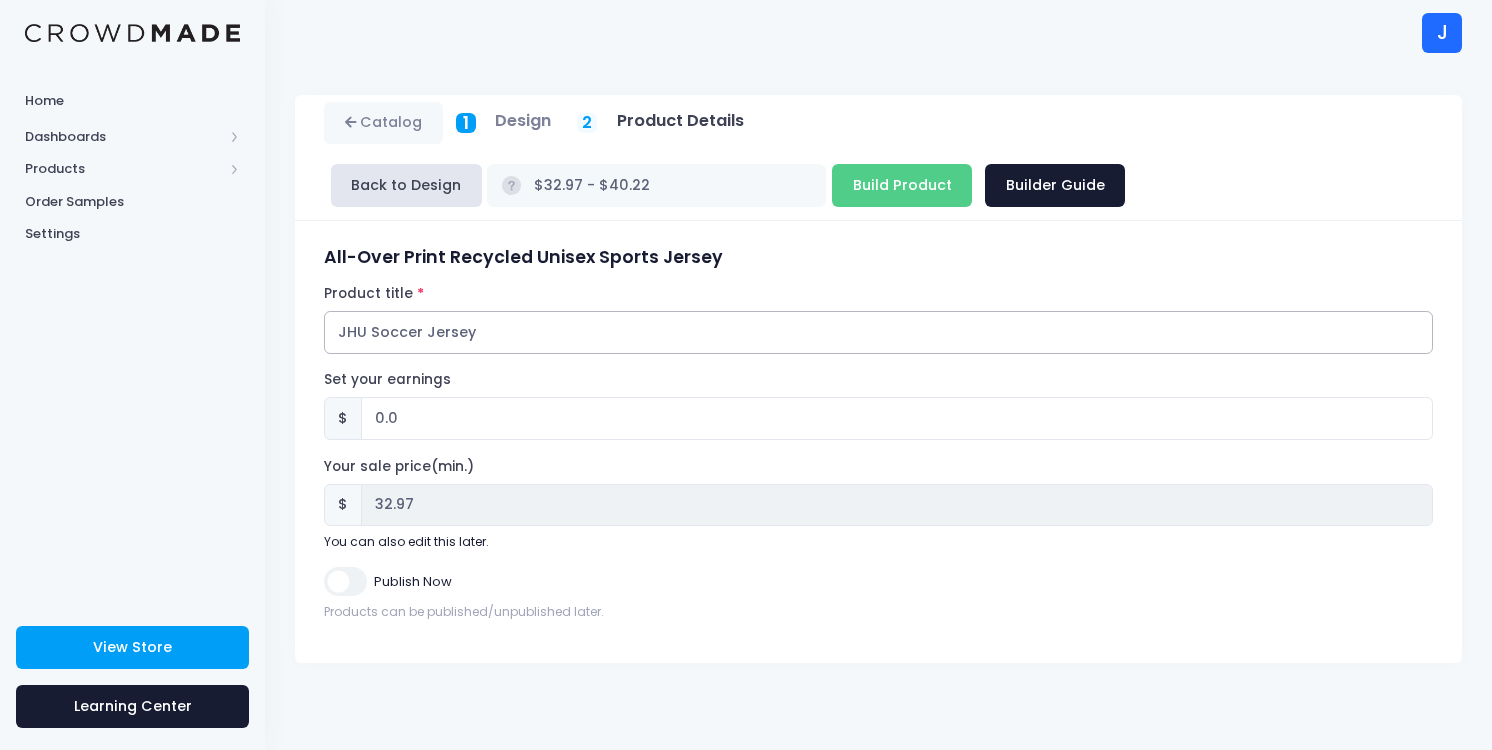 type on "JHU Soccer Jersey" 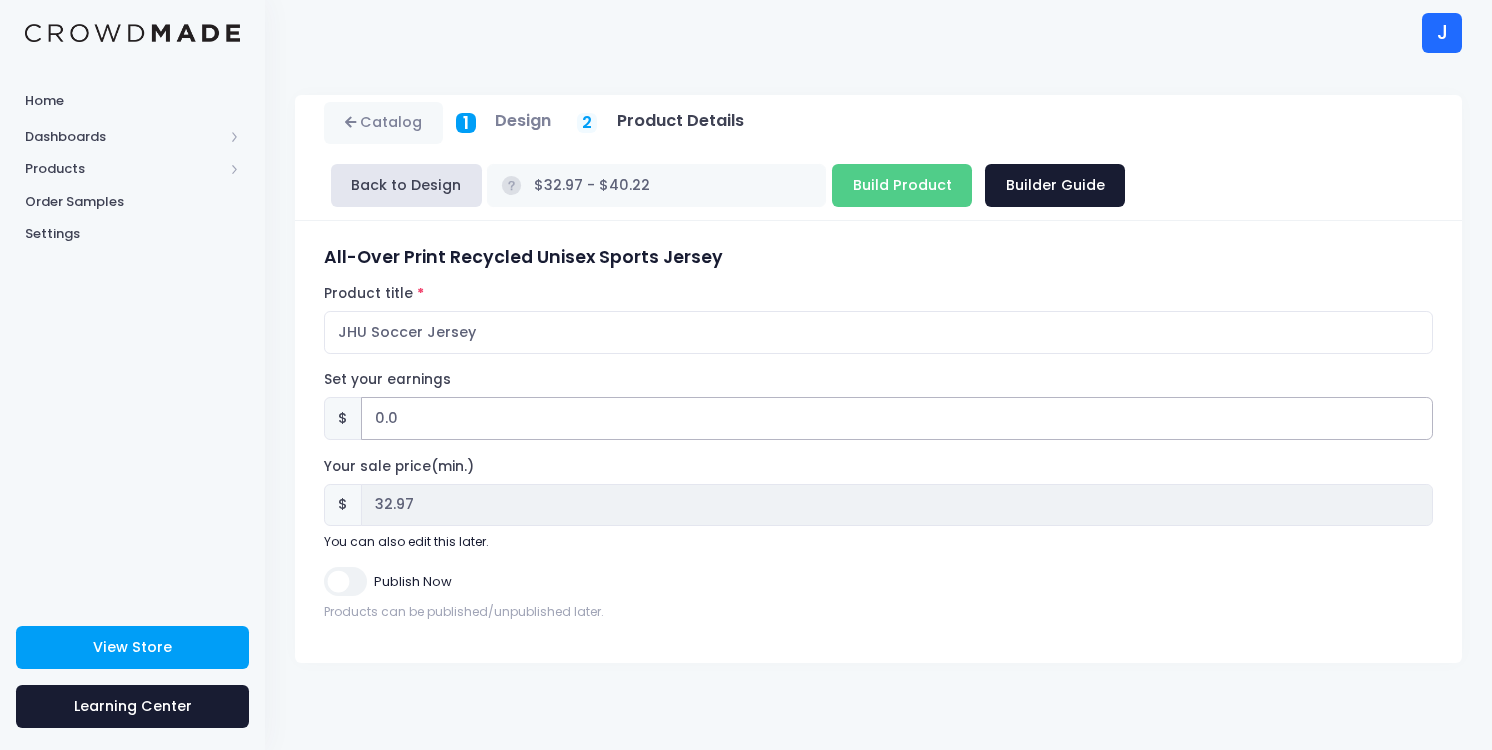 drag, startPoint x: 443, startPoint y: 424, endPoint x: 376, endPoint y: 422, distance: 67.02985 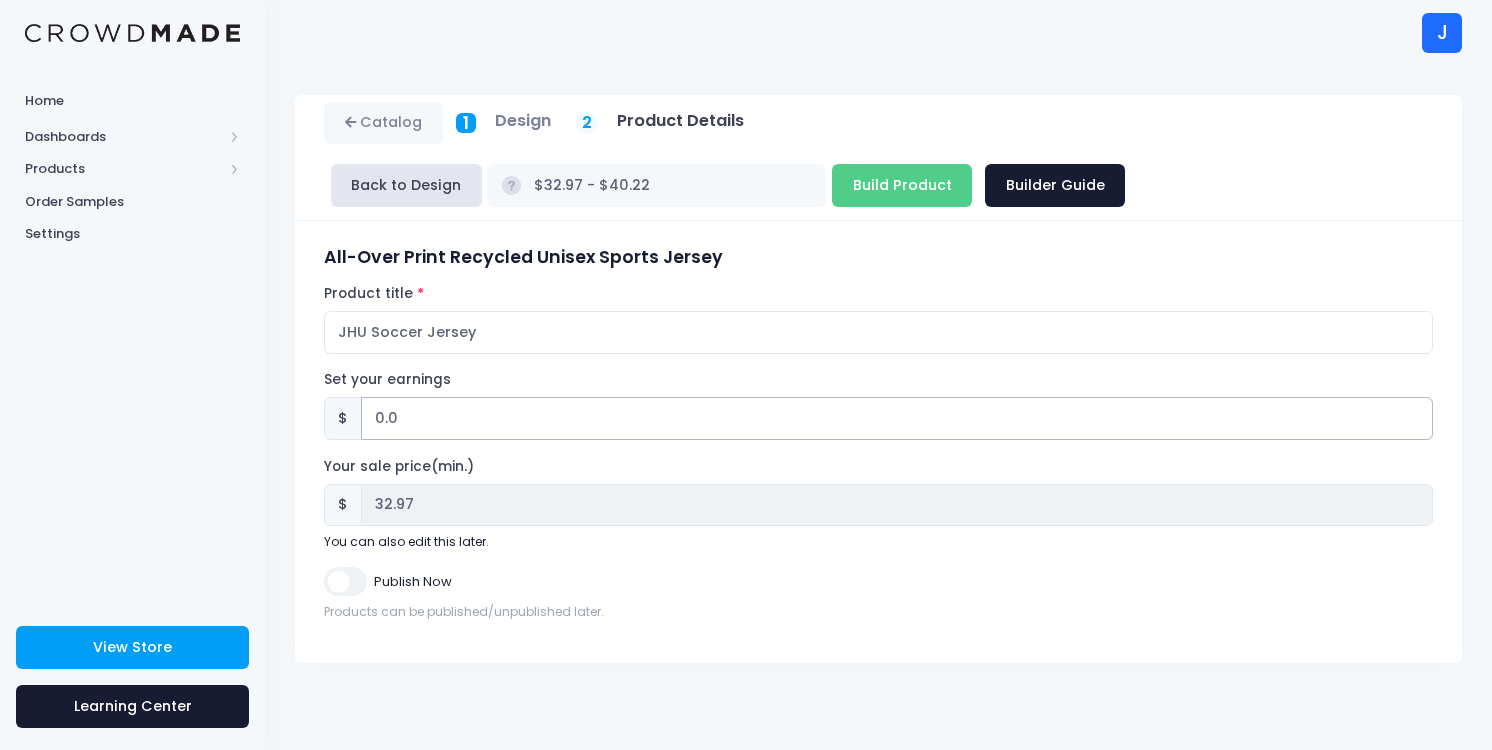 type on "2" 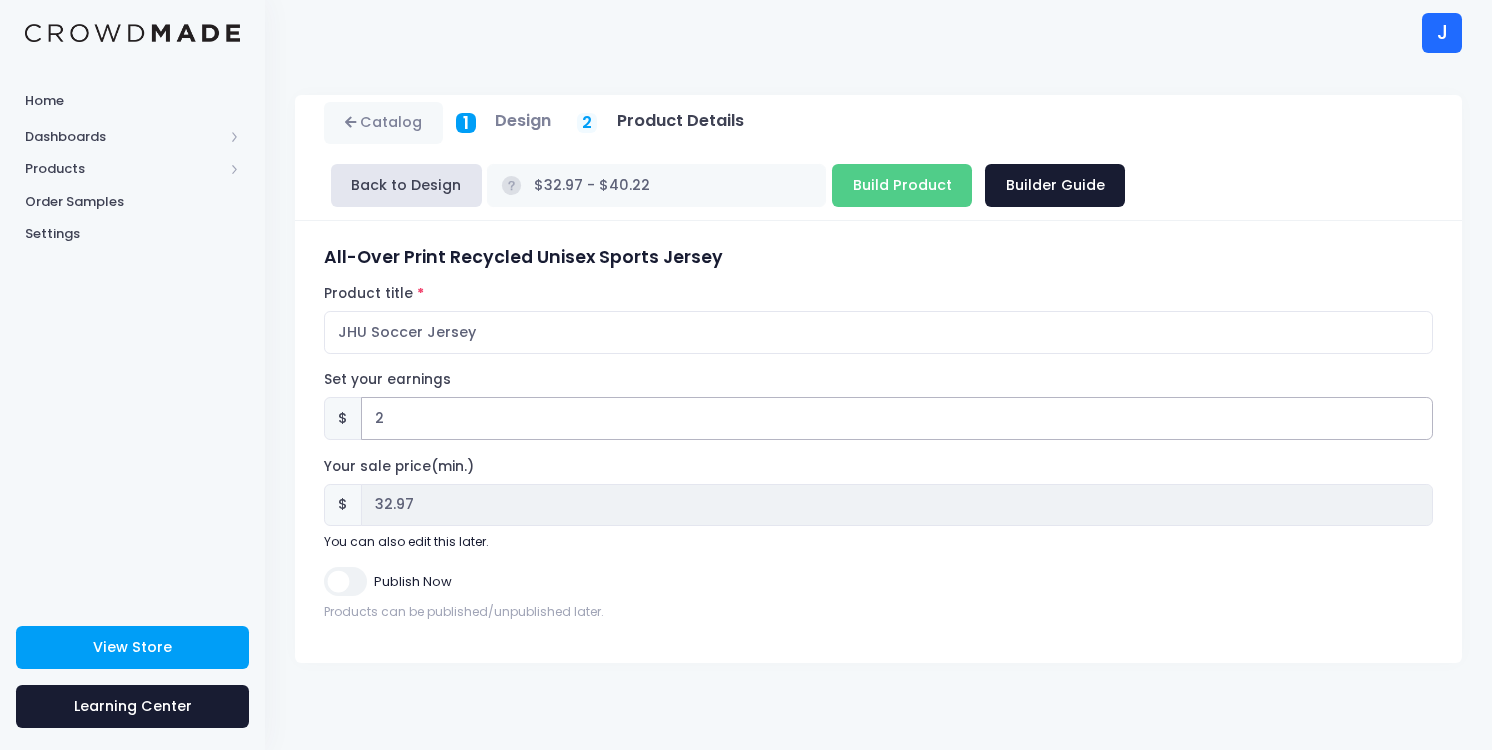 type on "$34.97 - $42.22" 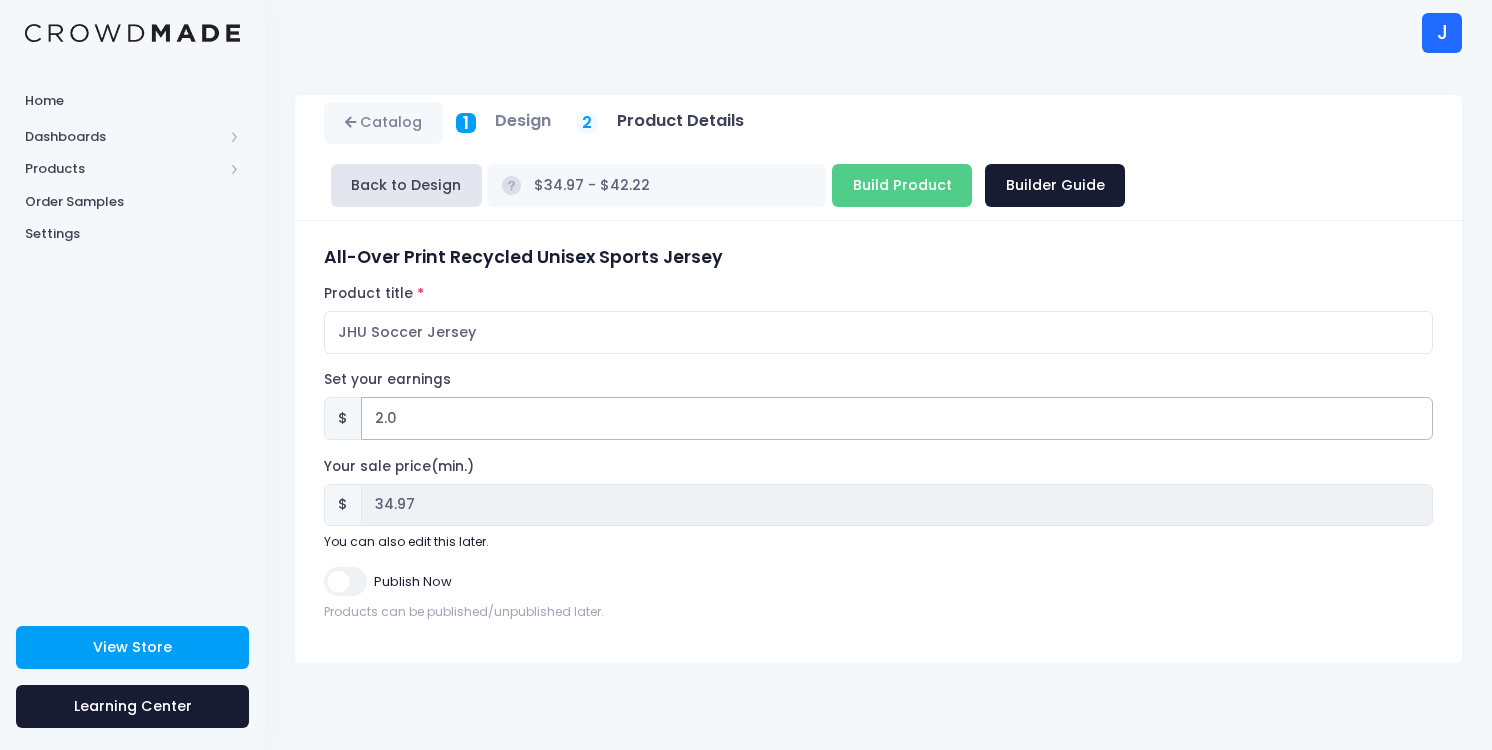 type on "2.02" 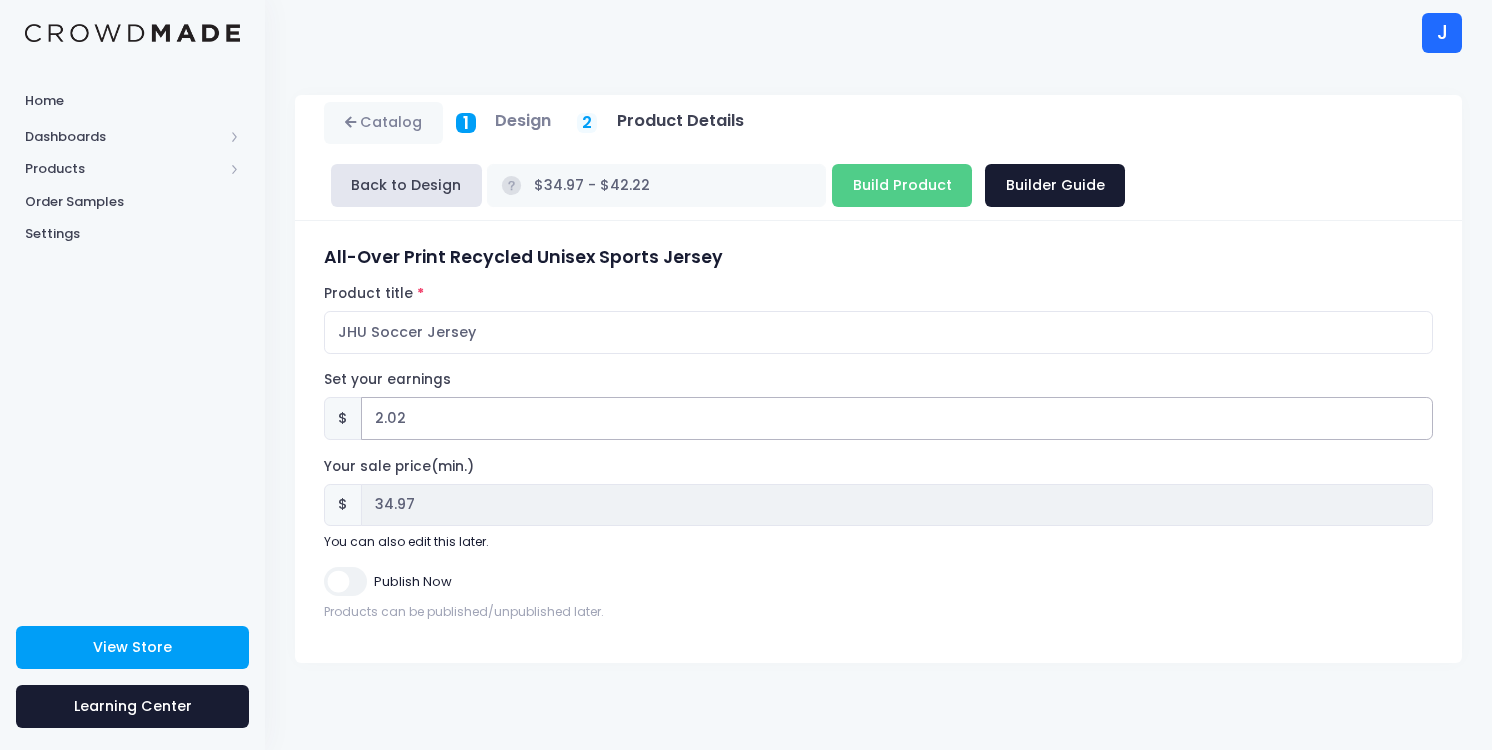type on "$34.99 - $42.24" 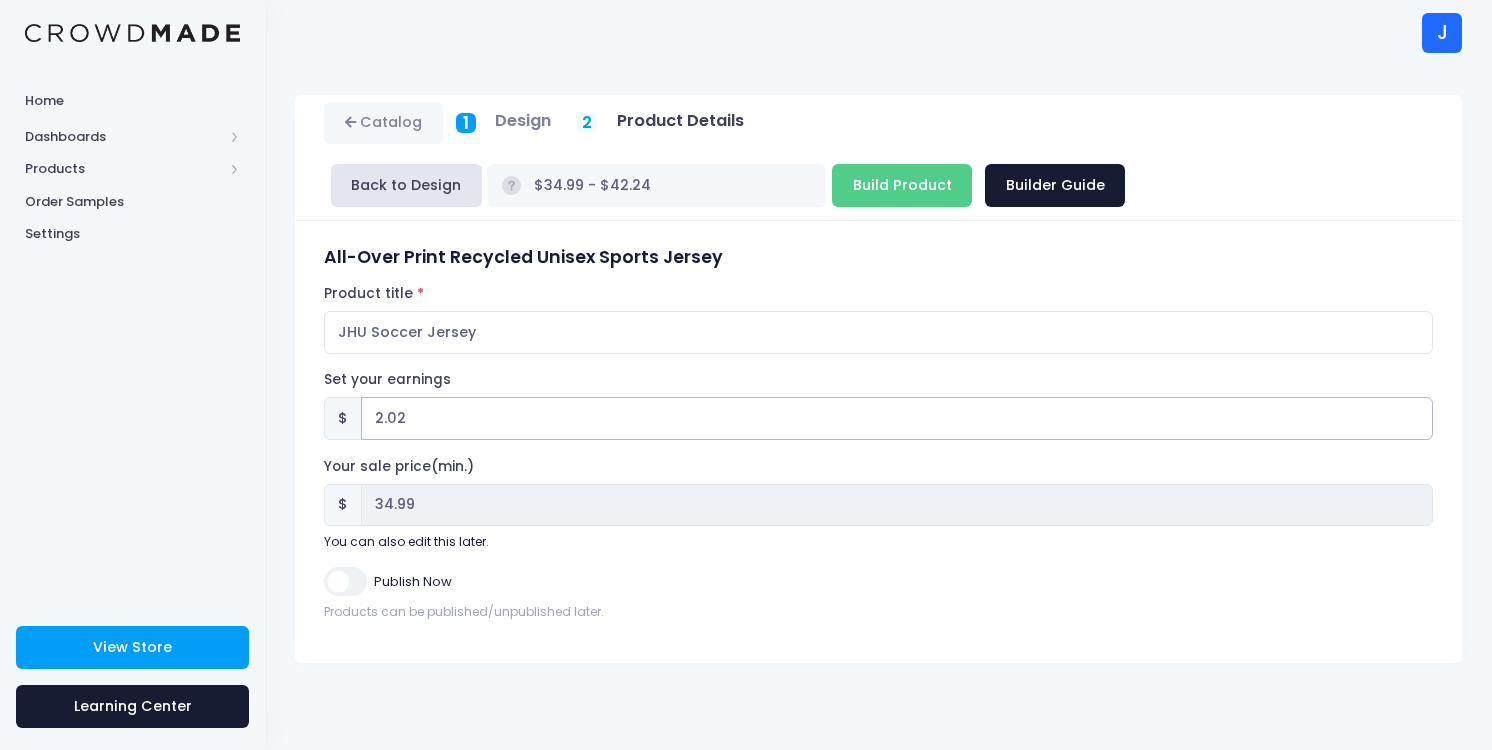 type on "2.02" 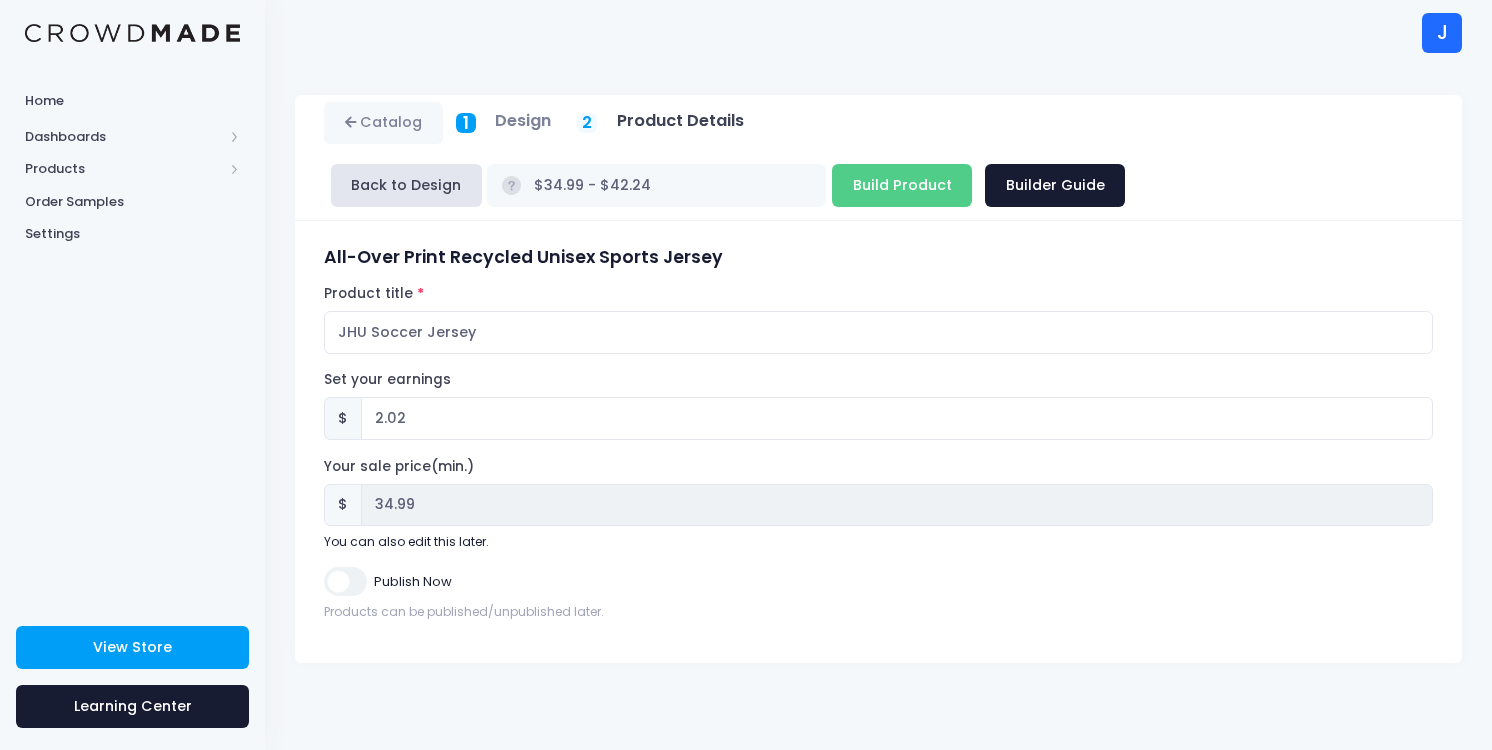 click on "Publish Now" at bounding box center (345, 581) 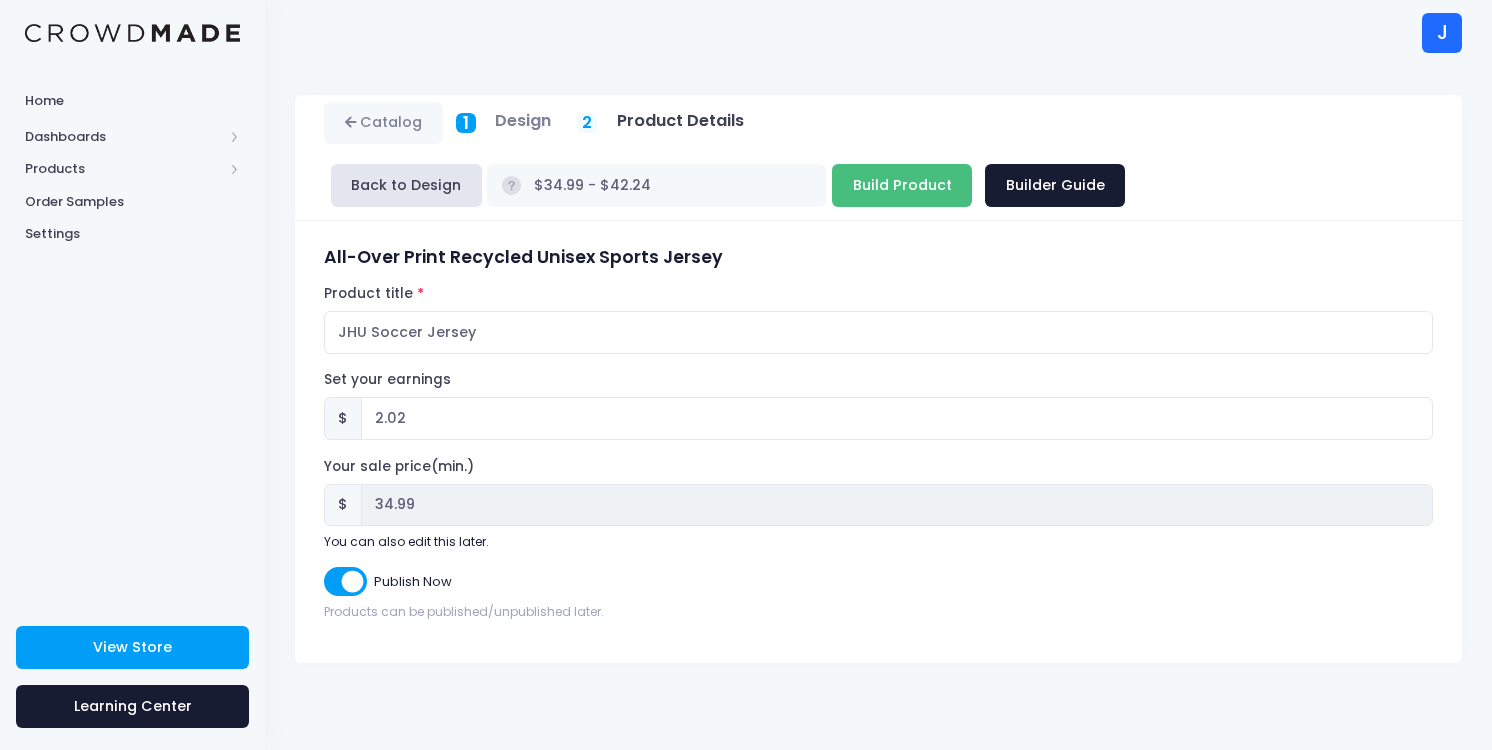 click on "Build Product" at bounding box center (902, 185) 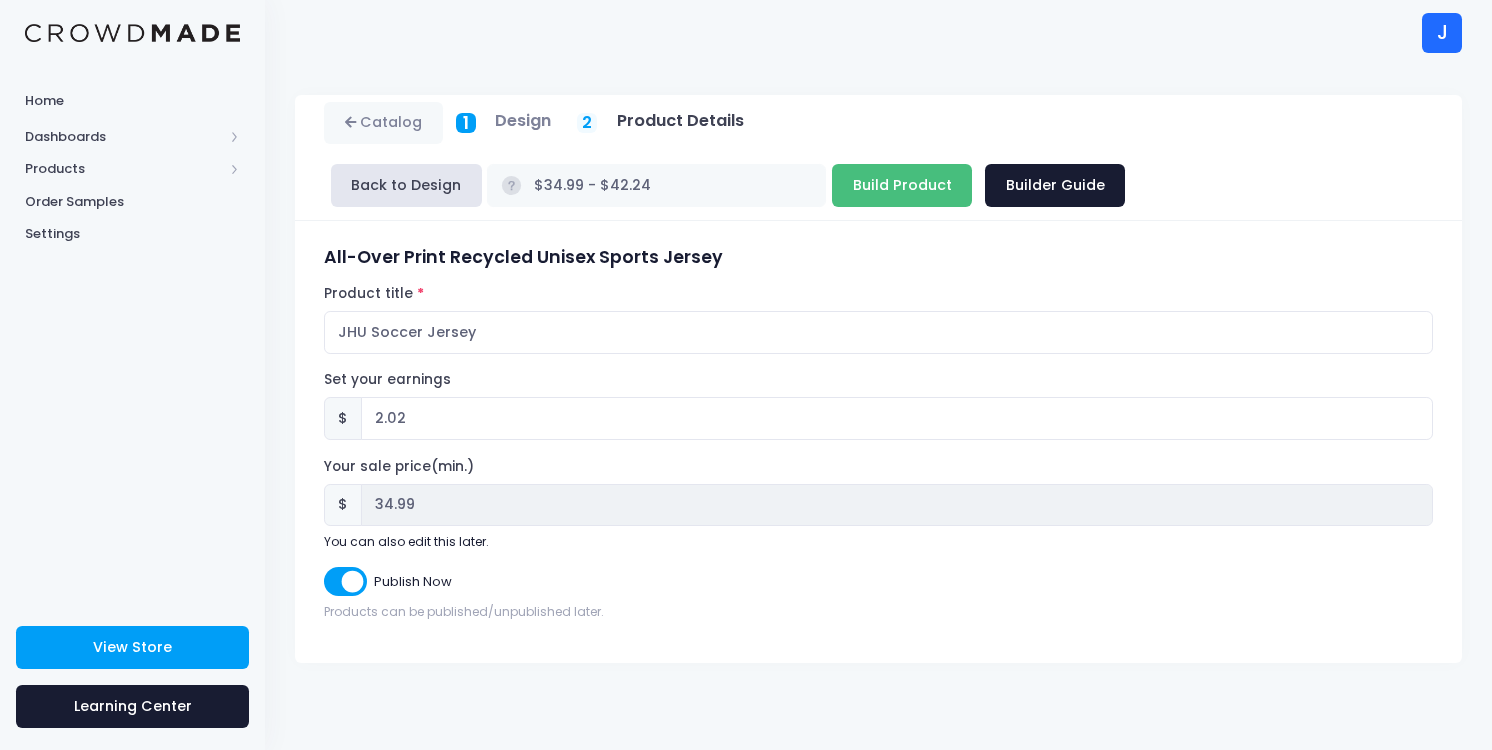 type on "Building product..." 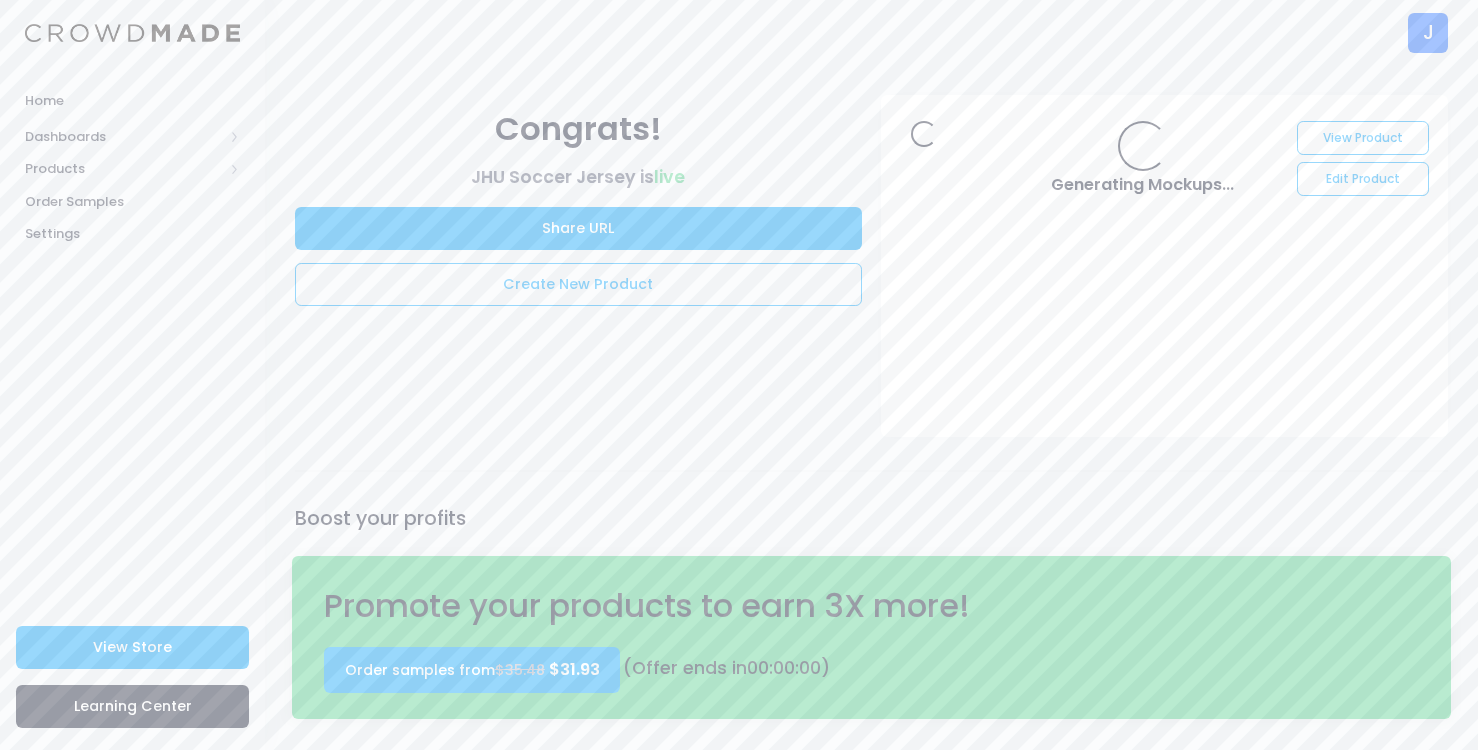 scroll, scrollTop: 0, scrollLeft: 0, axis: both 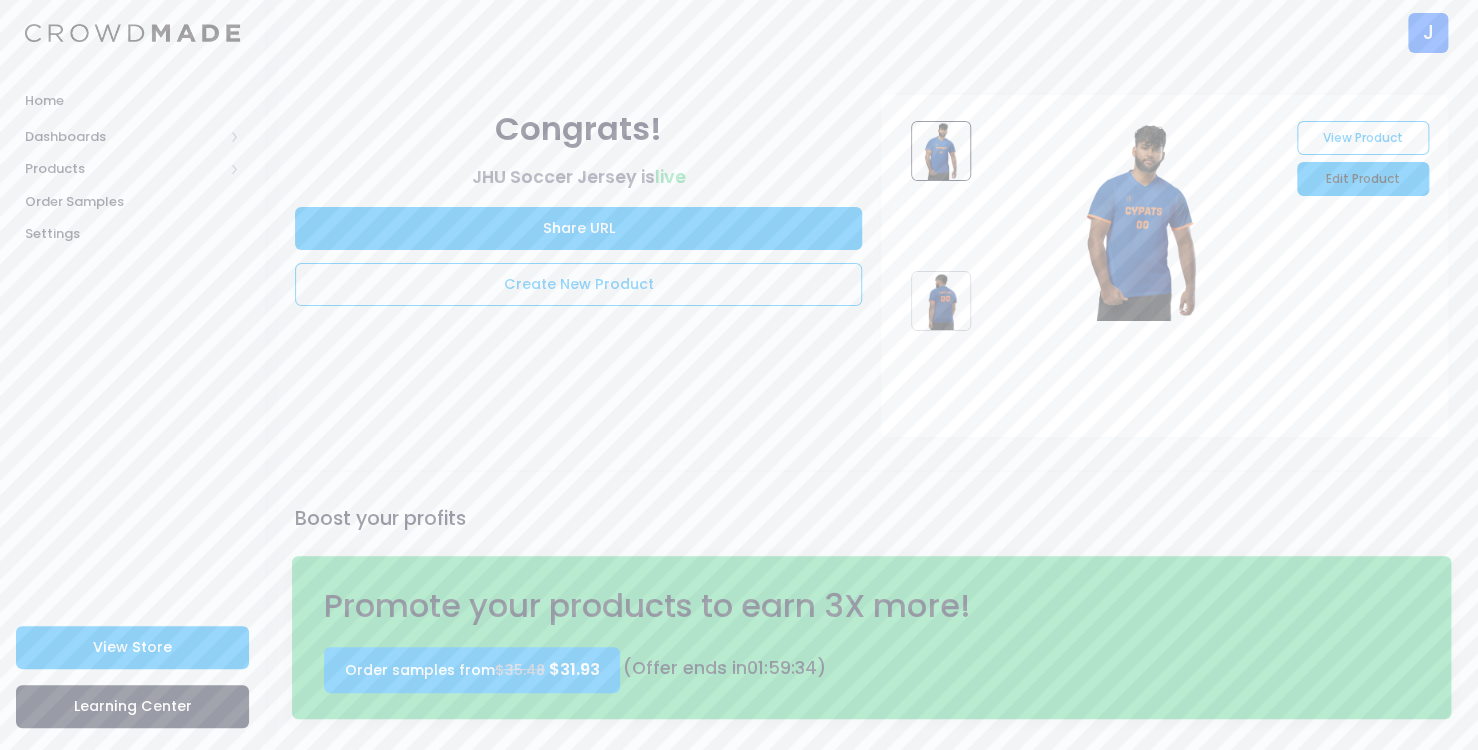 click on "Edit Product" at bounding box center [1363, 179] 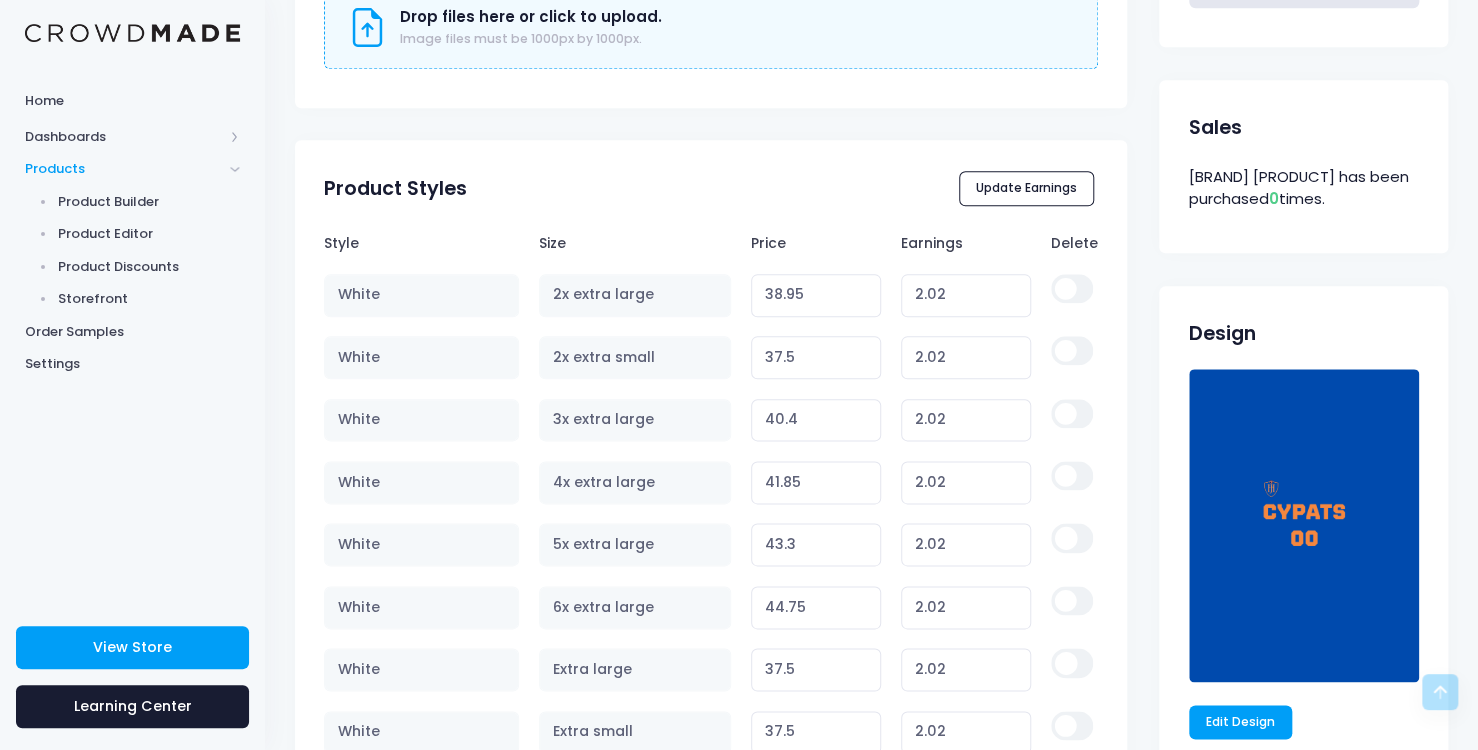 scroll, scrollTop: 1000, scrollLeft: 0, axis: vertical 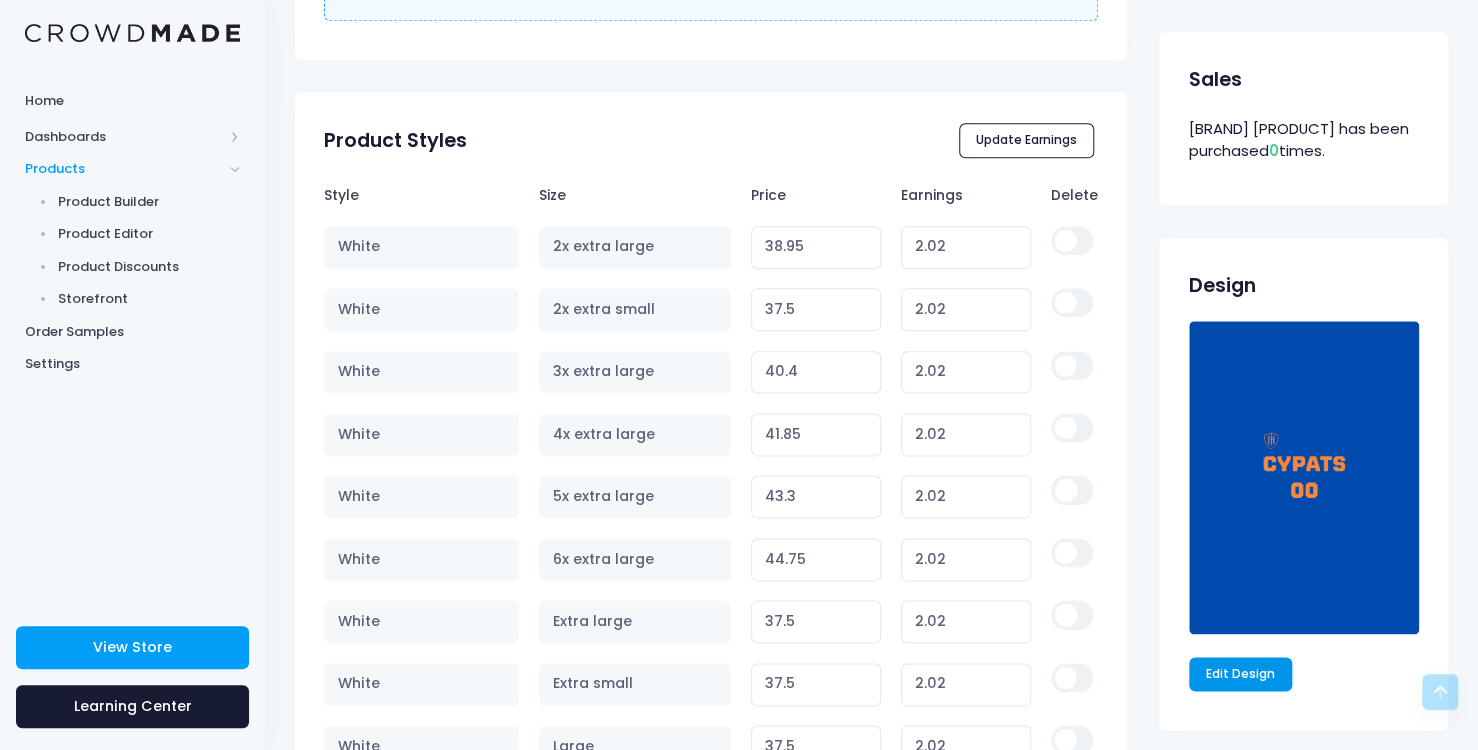 click on "Edit Design" at bounding box center (1241, 674) 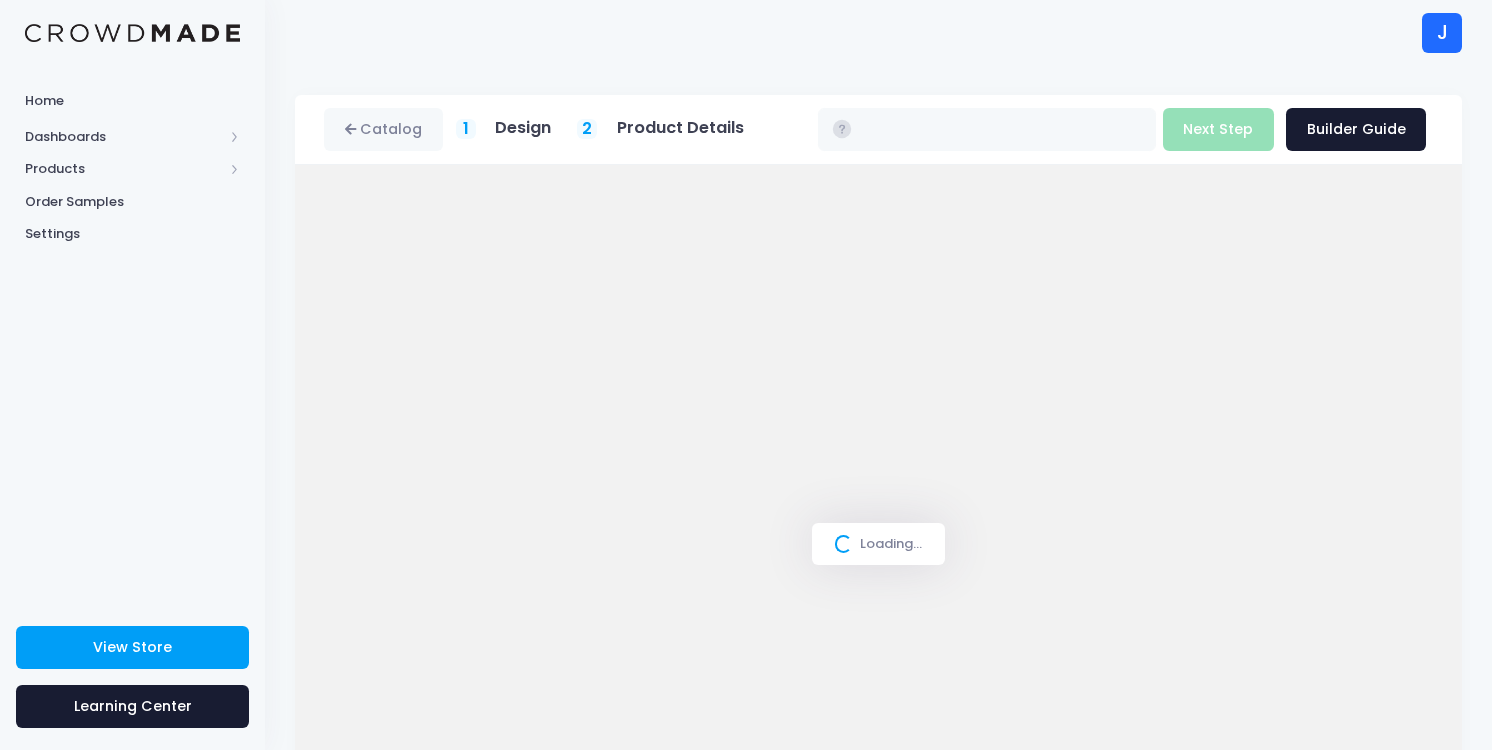 scroll, scrollTop: 0, scrollLeft: 0, axis: both 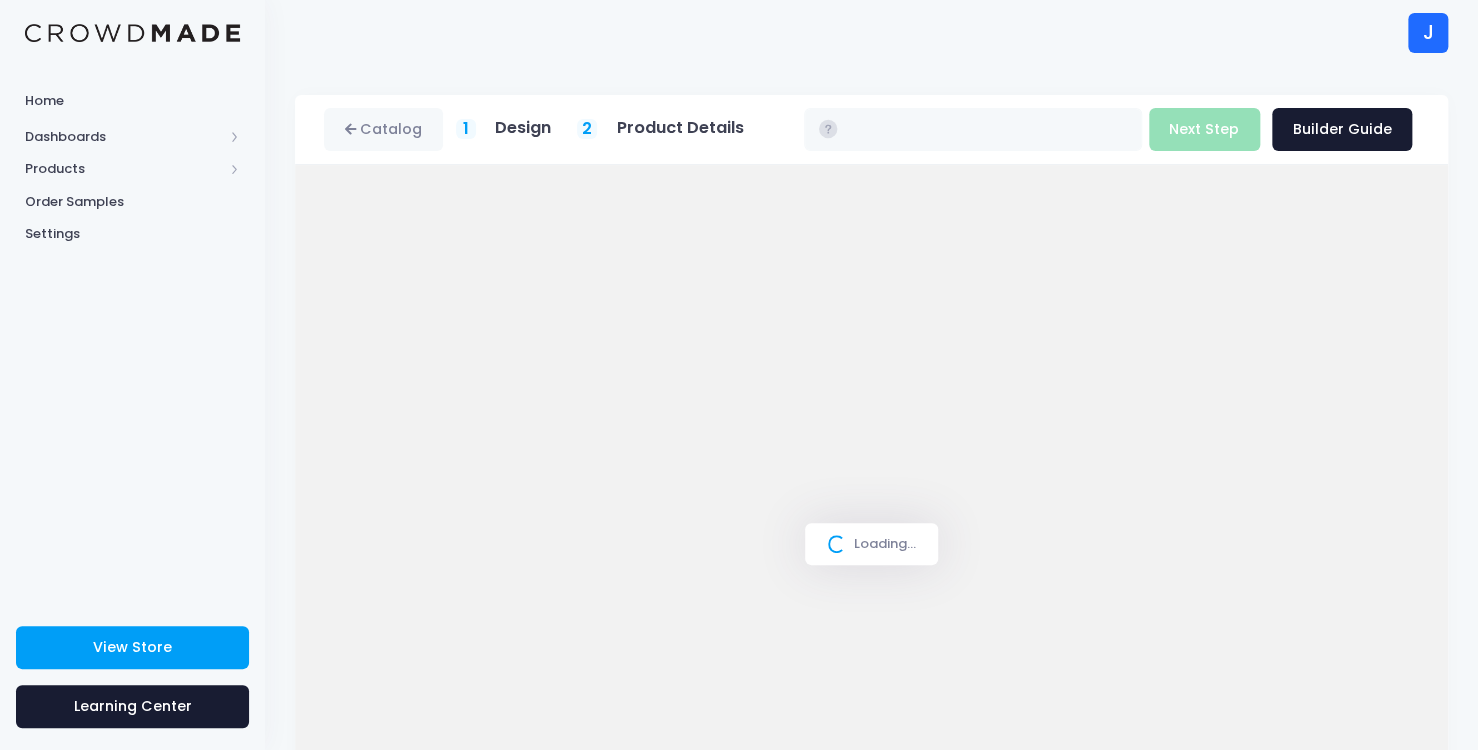 type on "$34.99 - $42.24" 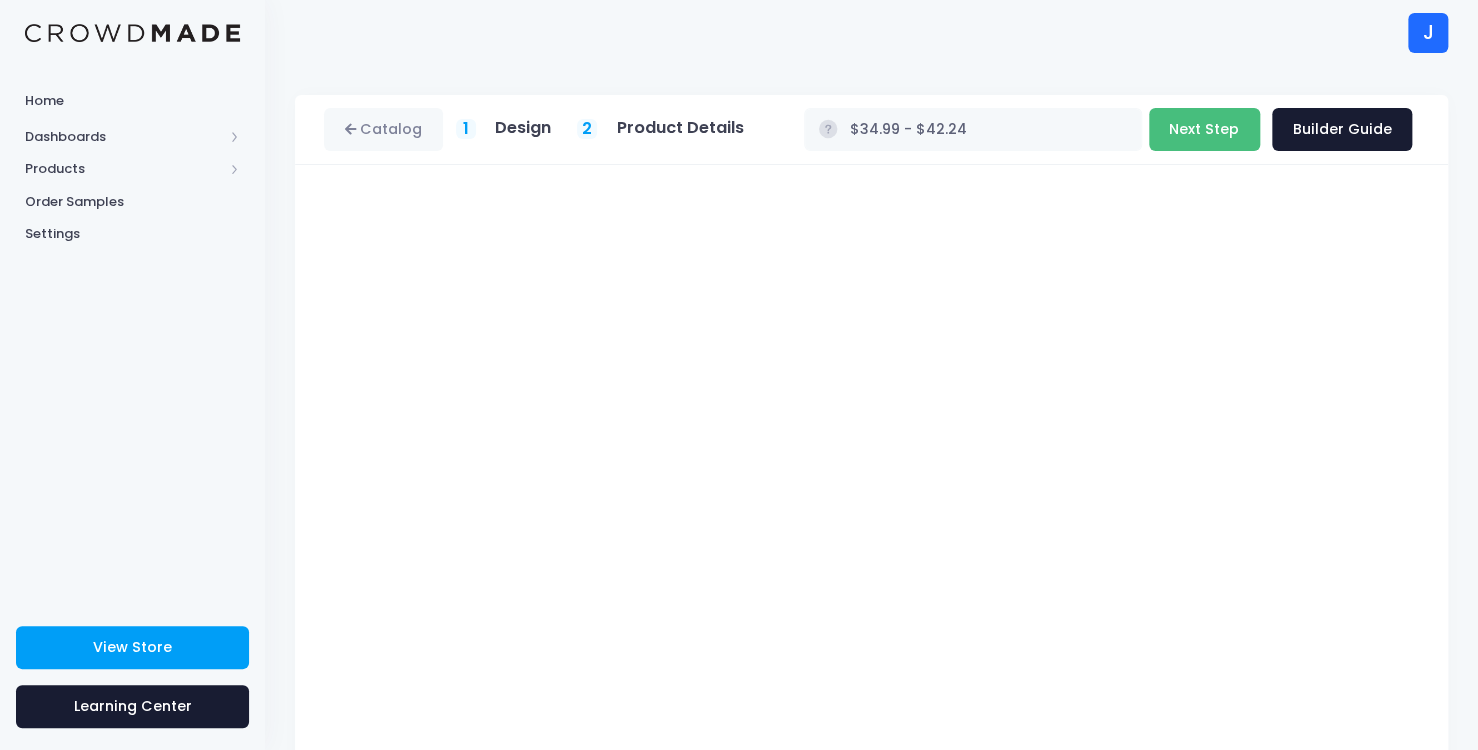 click on "Next Step" at bounding box center [1204, 129] 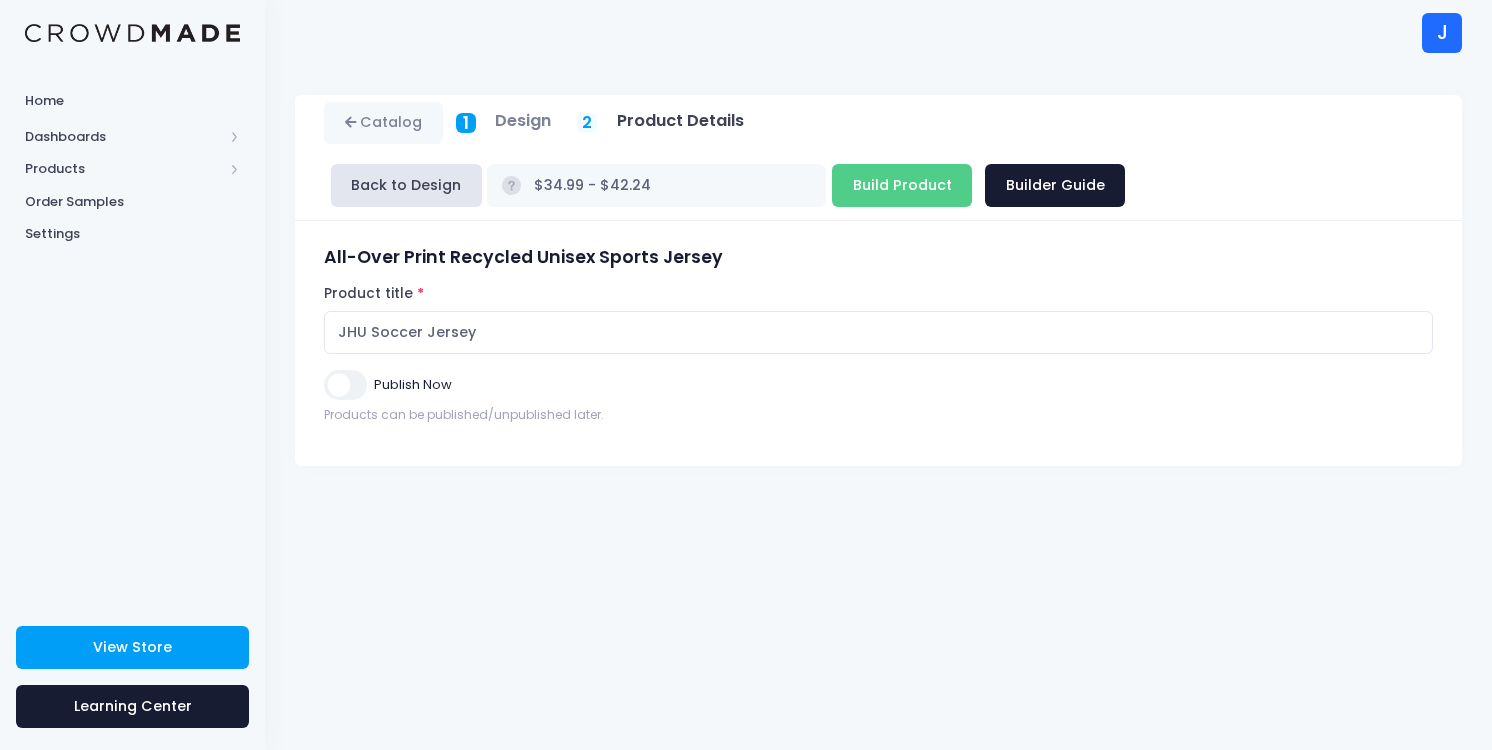 click on "Publish Now" at bounding box center (345, 384) 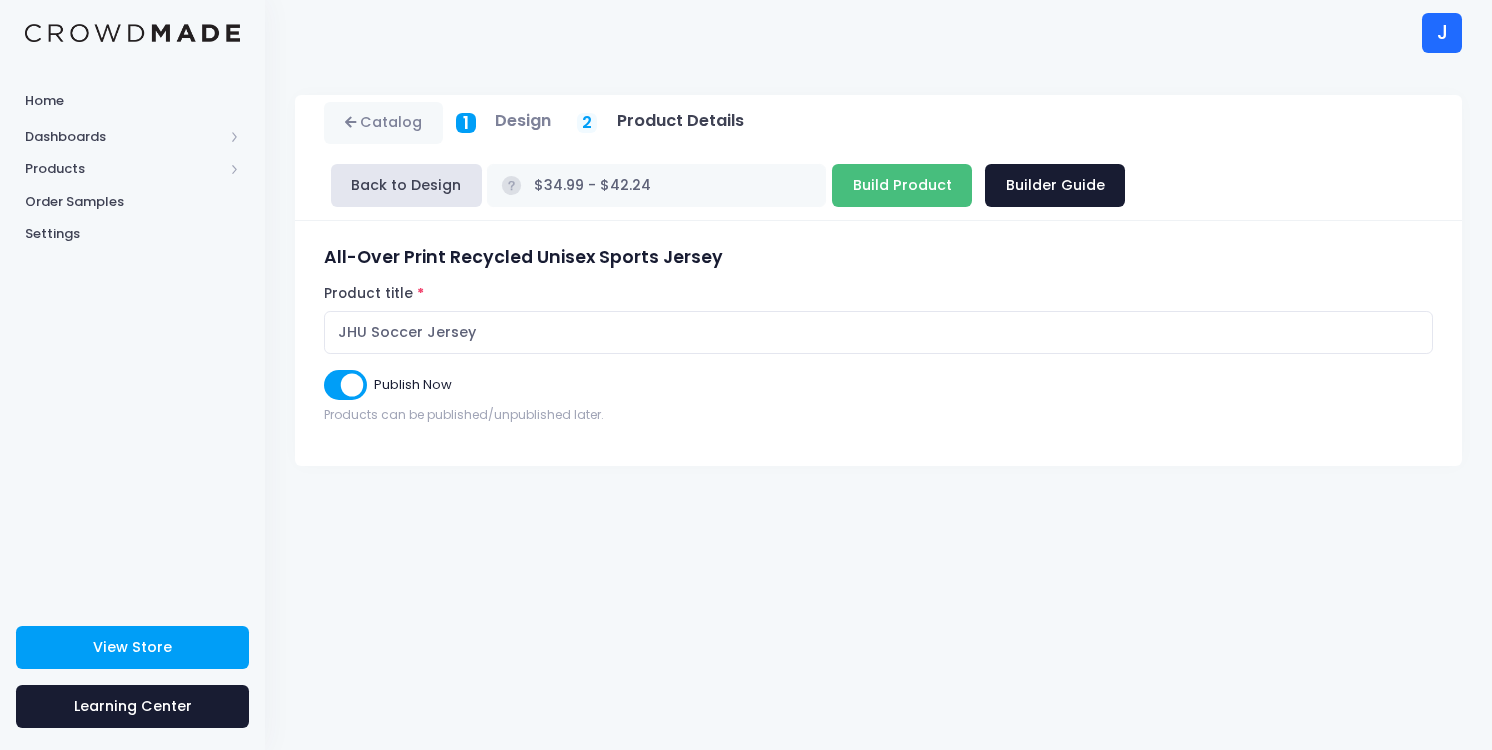 click on "Build Product" at bounding box center (902, 185) 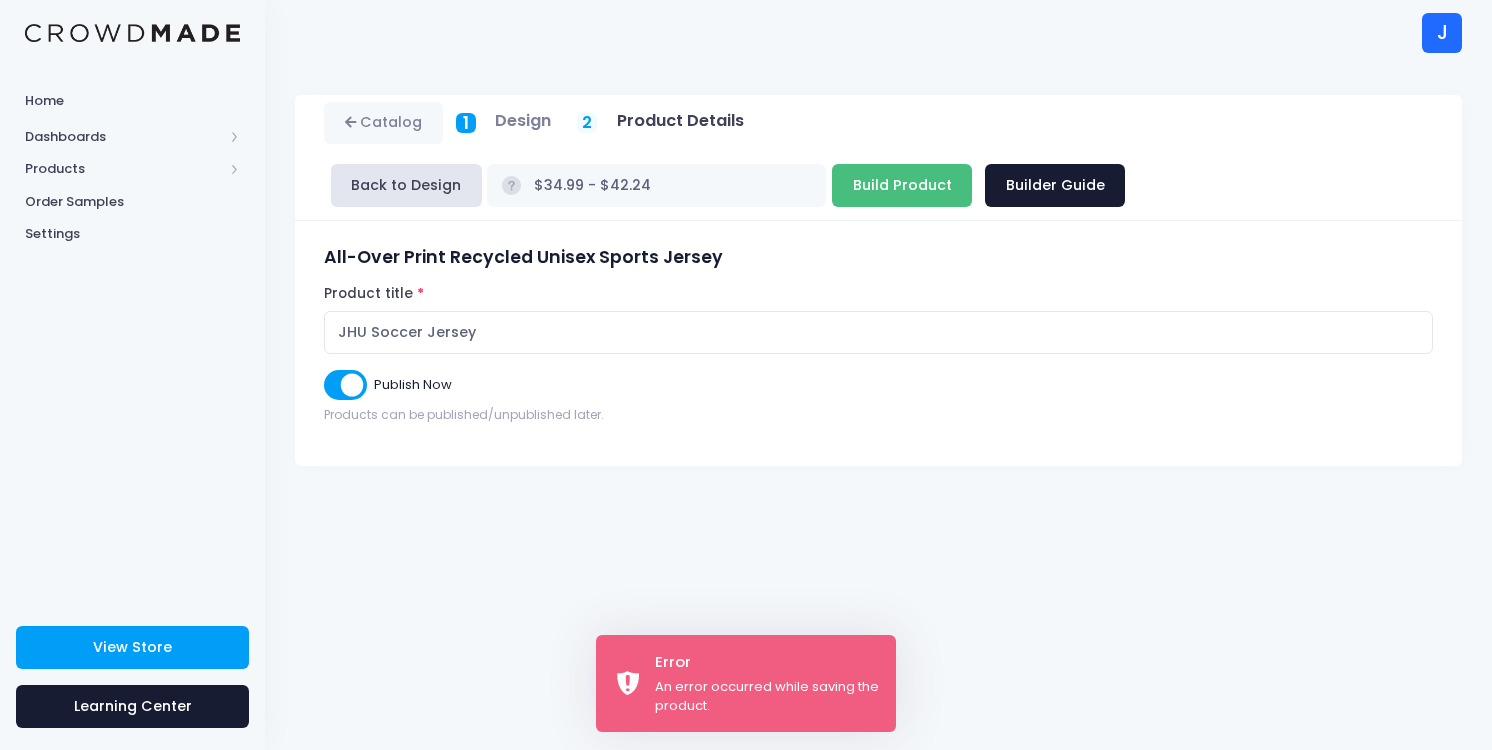 click on "Build Product" at bounding box center (902, 185) 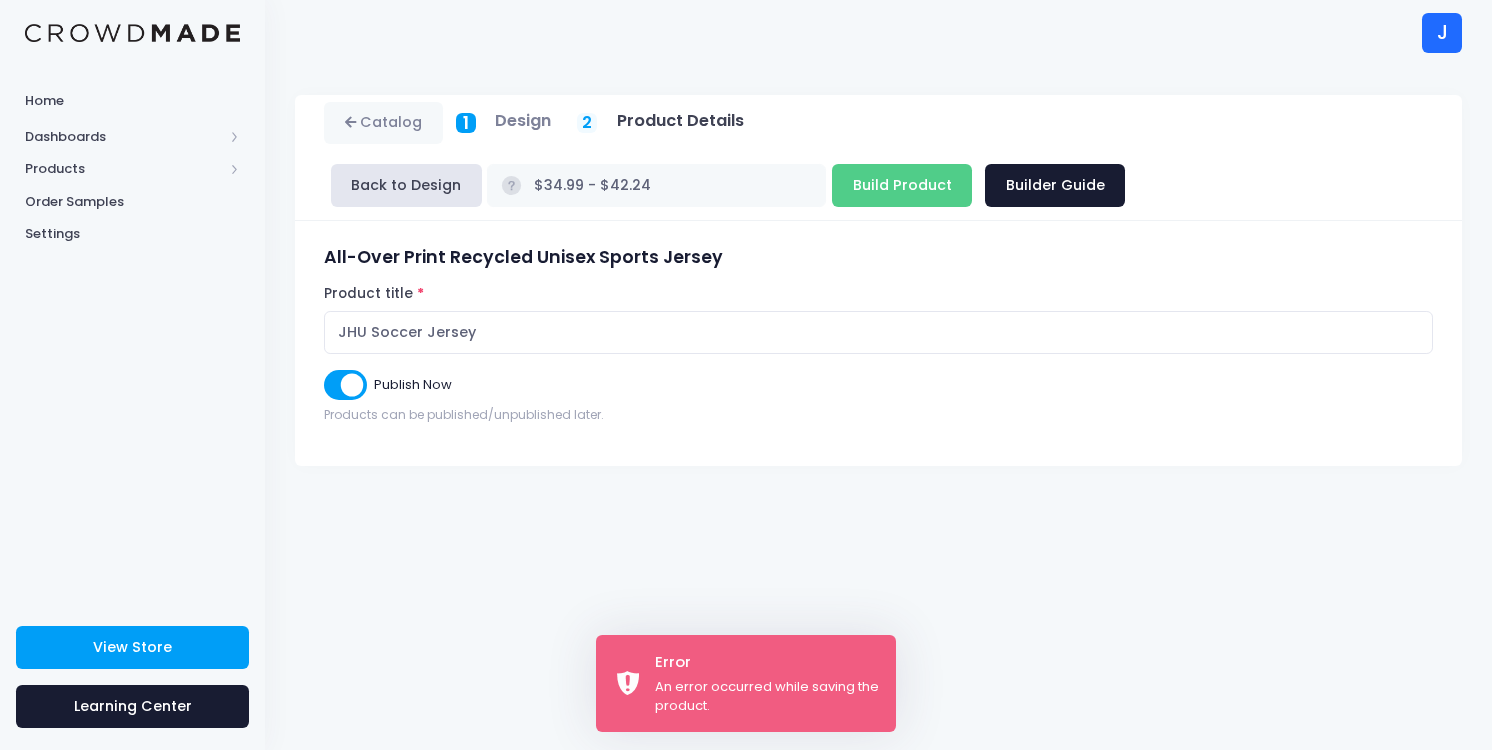 type on "Building product..." 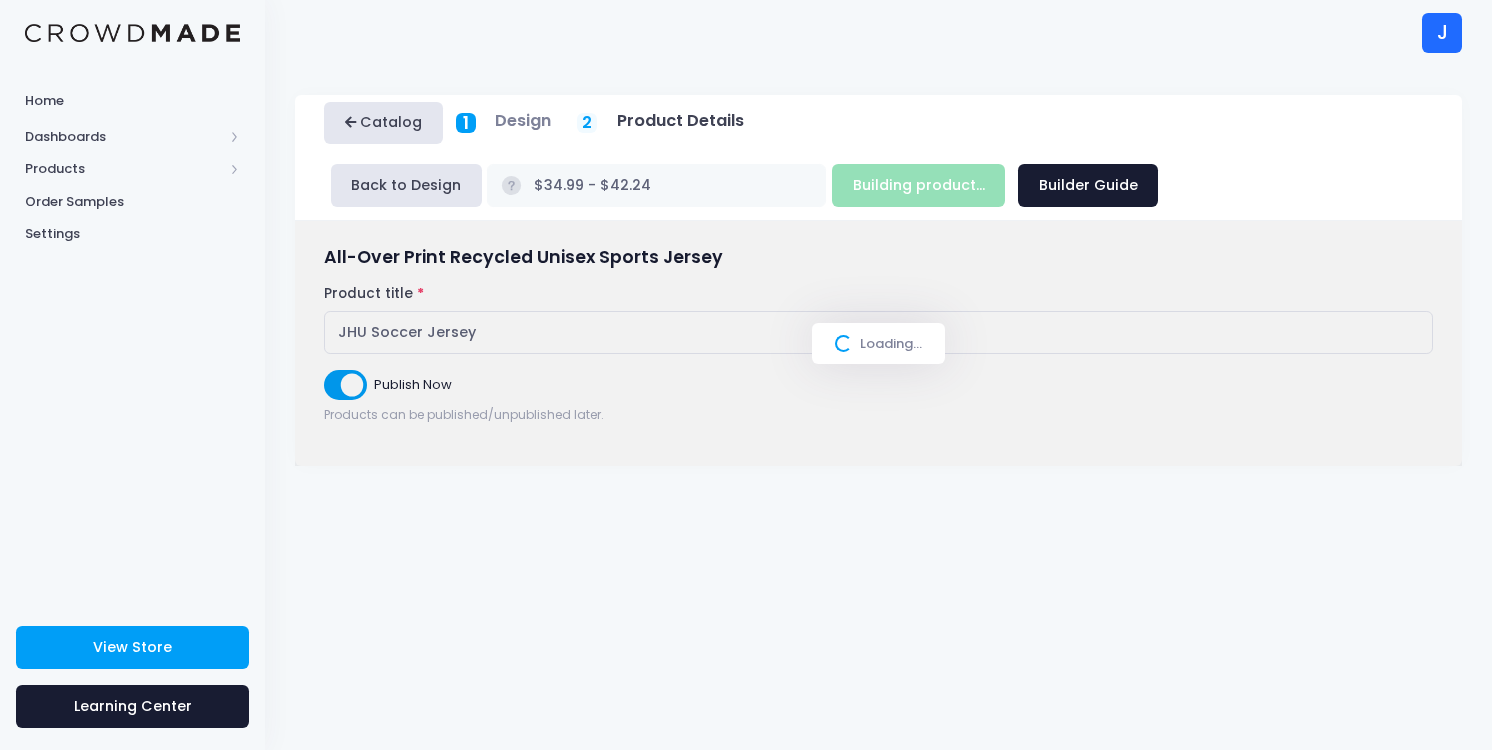 click on "Catalog" at bounding box center [383, 123] 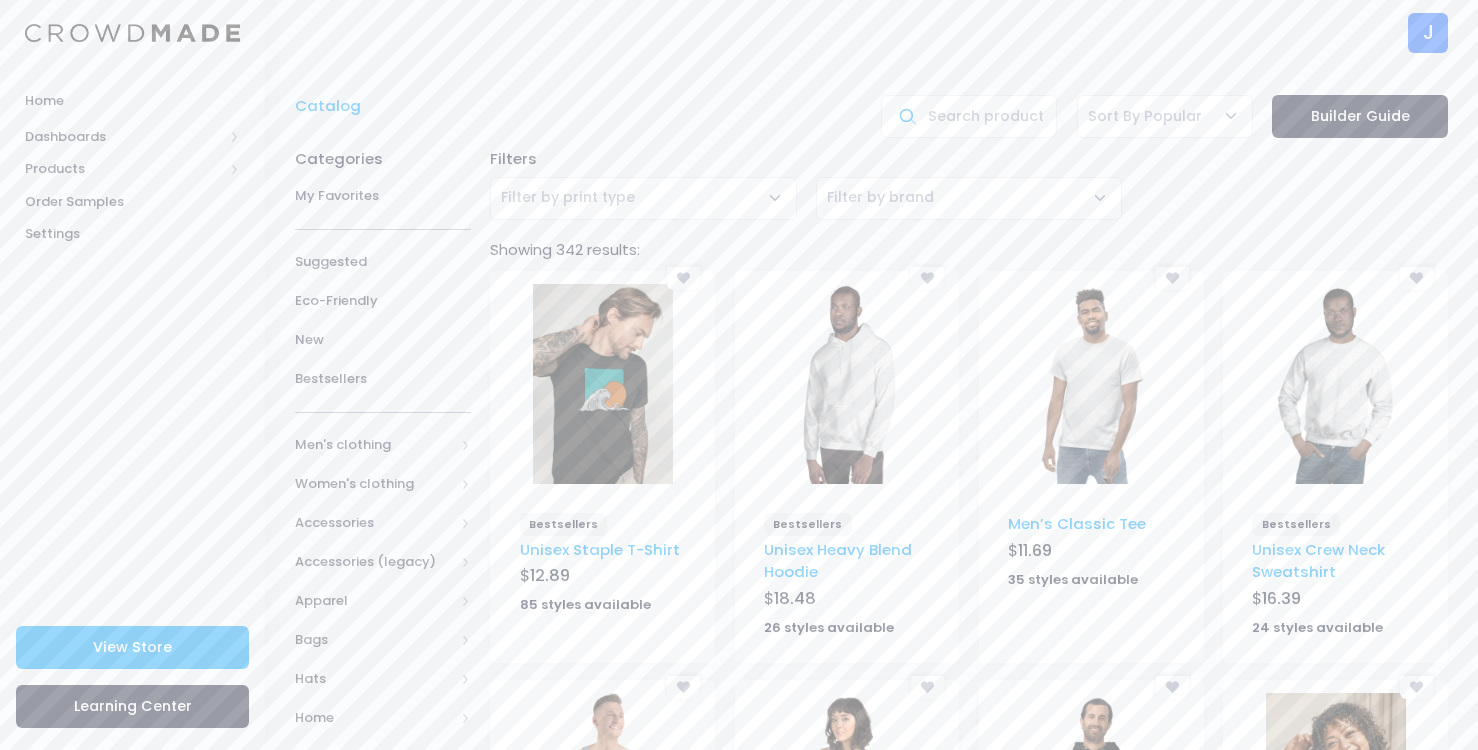 scroll, scrollTop: 0, scrollLeft: 0, axis: both 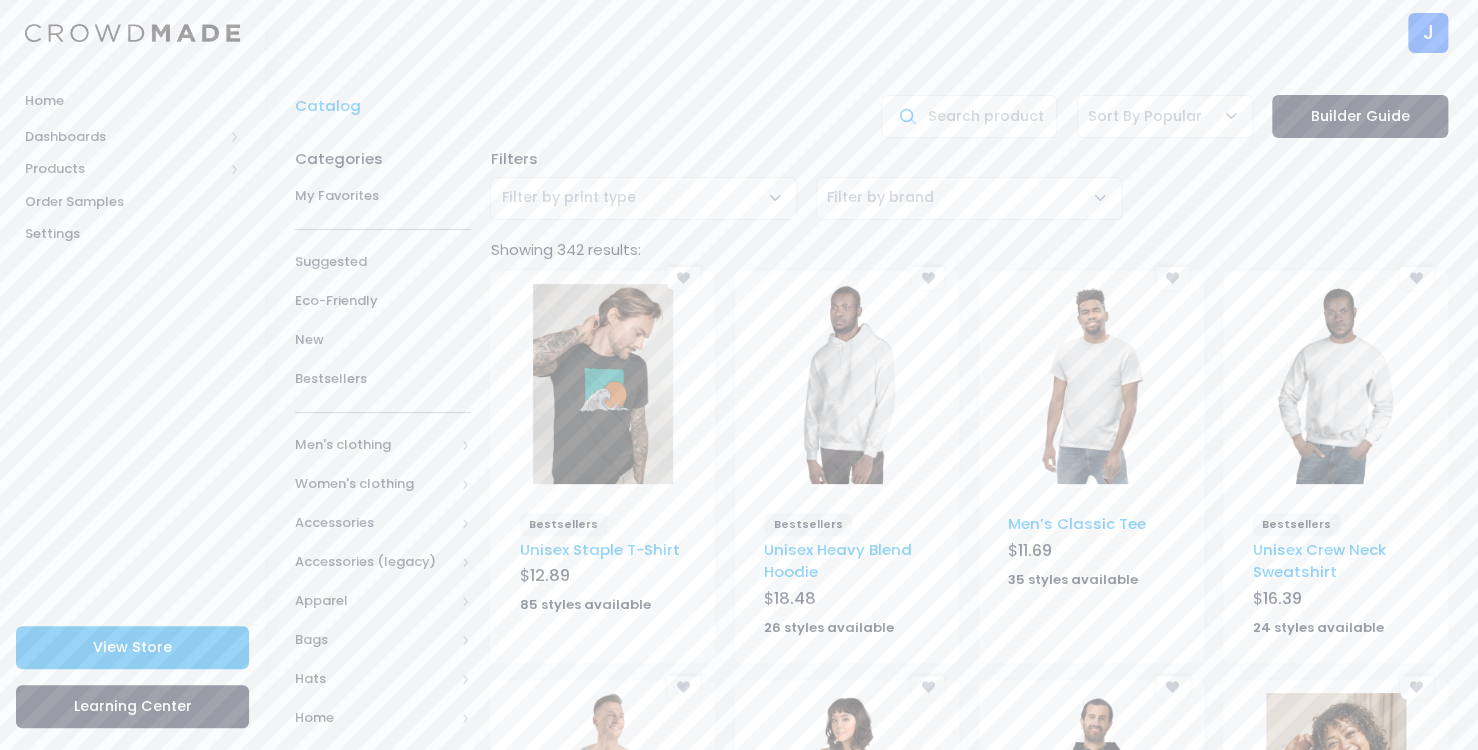 click on "View Store" at bounding box center [132, 647] 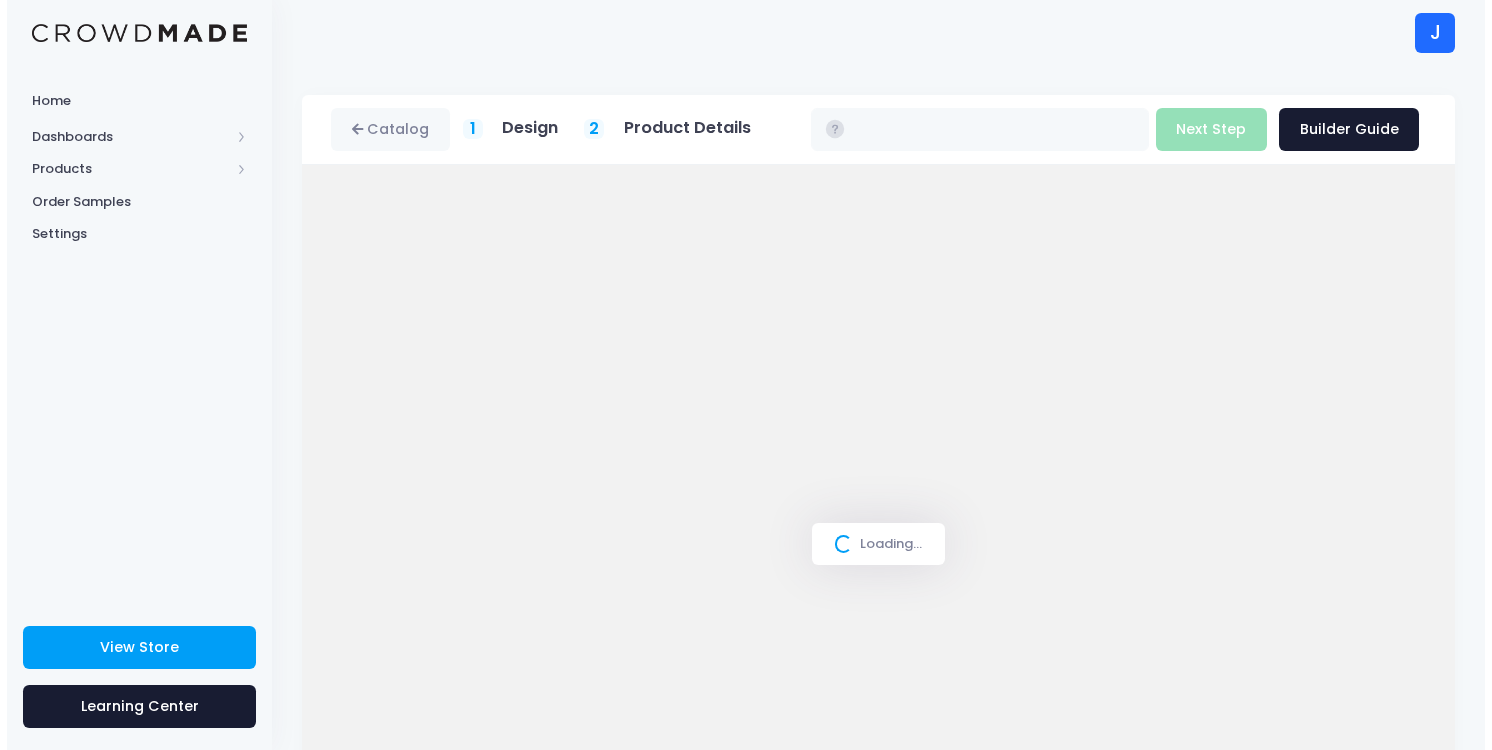 scroll, scrollTop: 0, scrollLeft: 0, axis: both 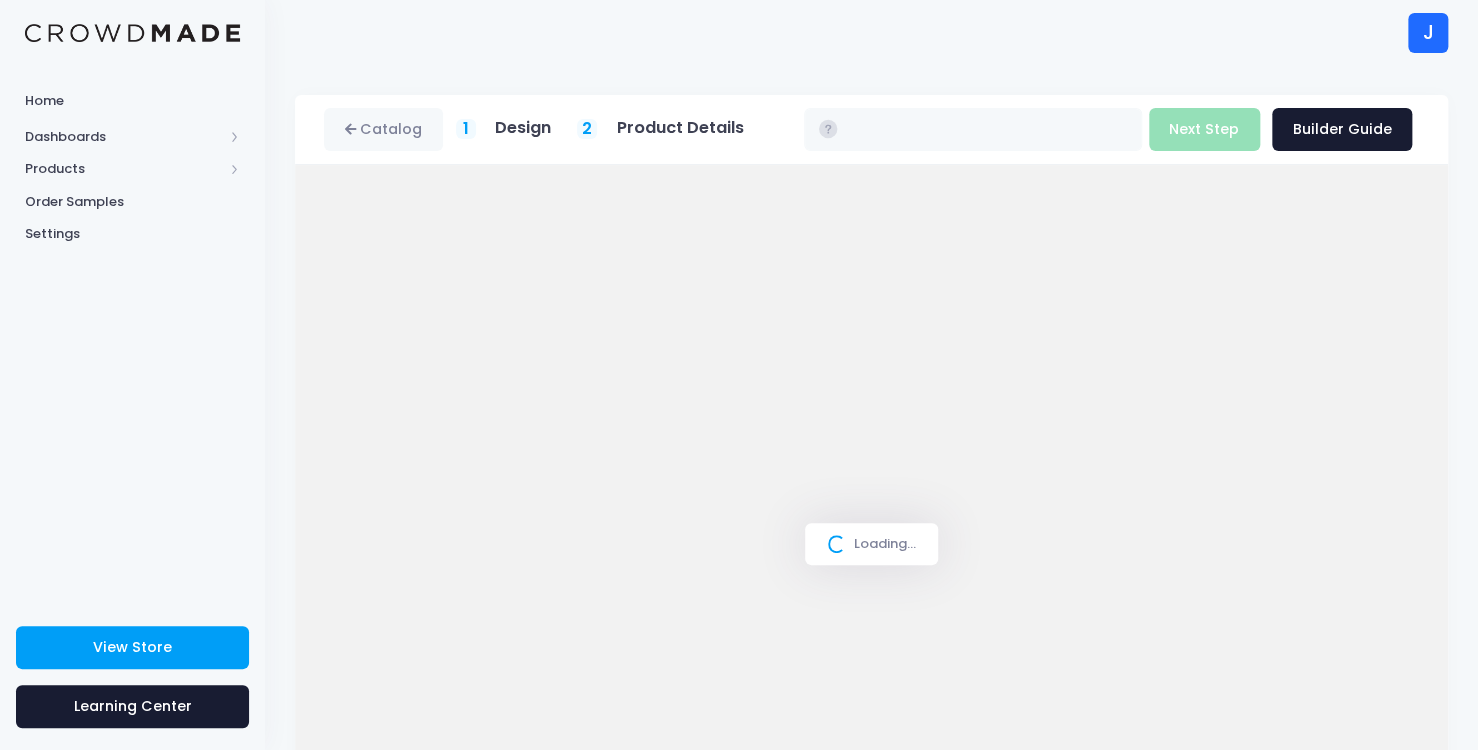 type on "$34.99 - $42.24" 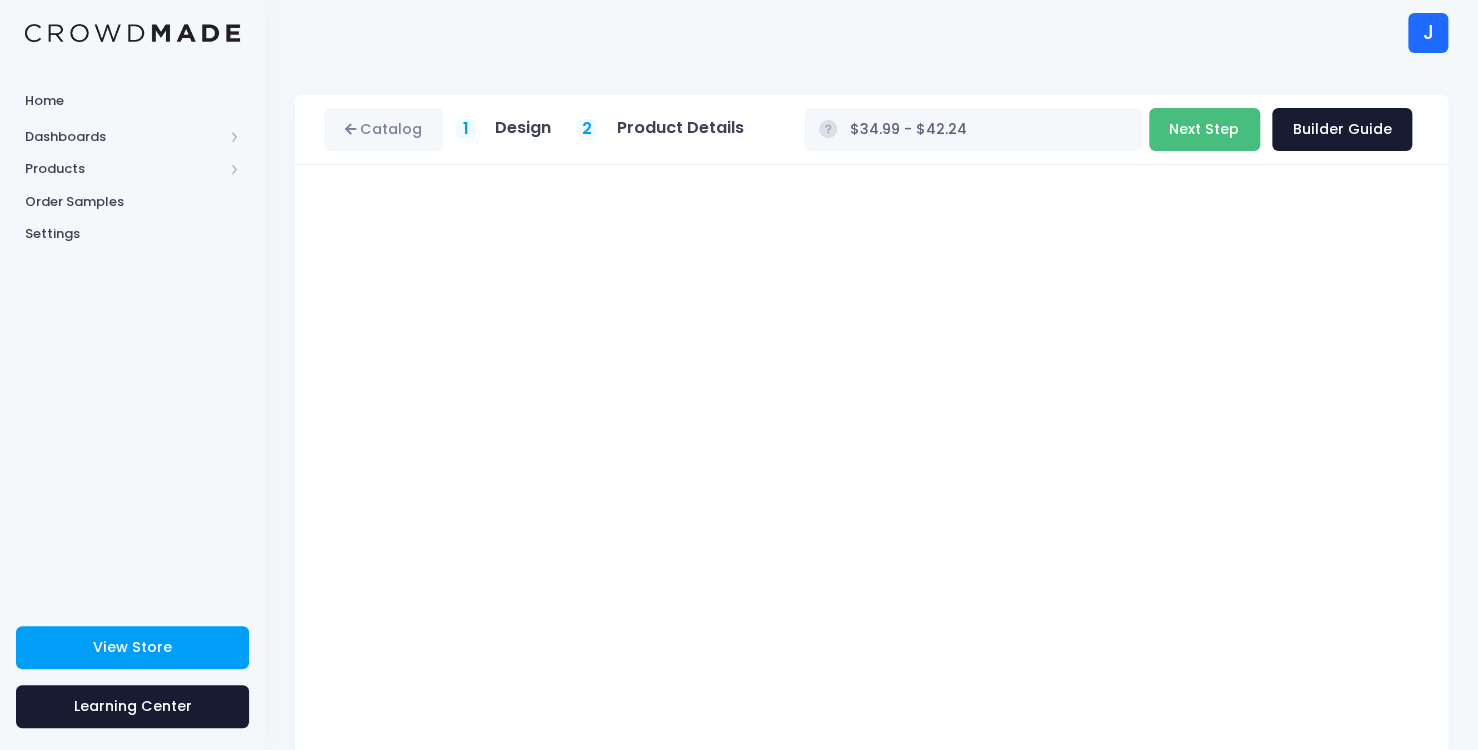 click on "Next Step" at bounding box center (1204, 129) 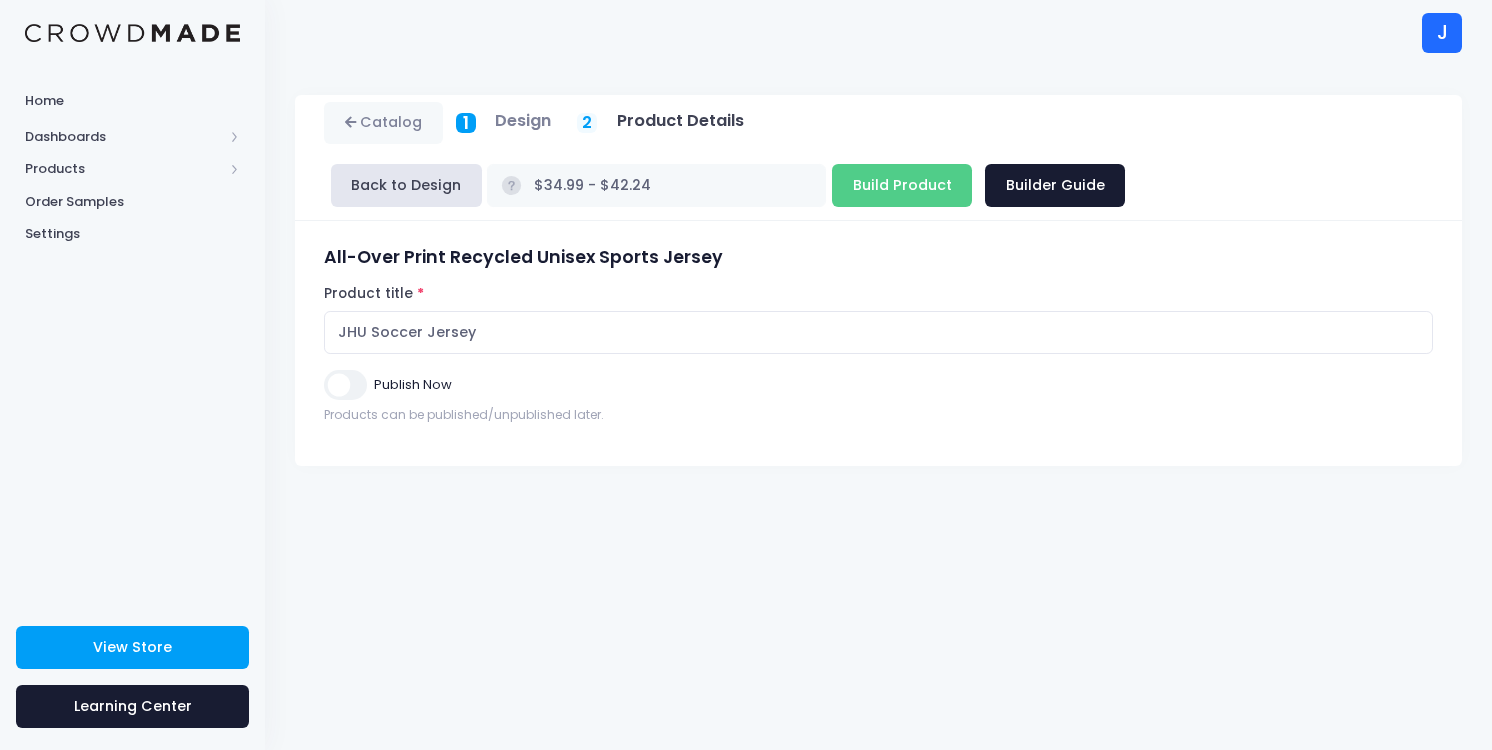 click on "Publish Now" at bounding box center (345, 384) 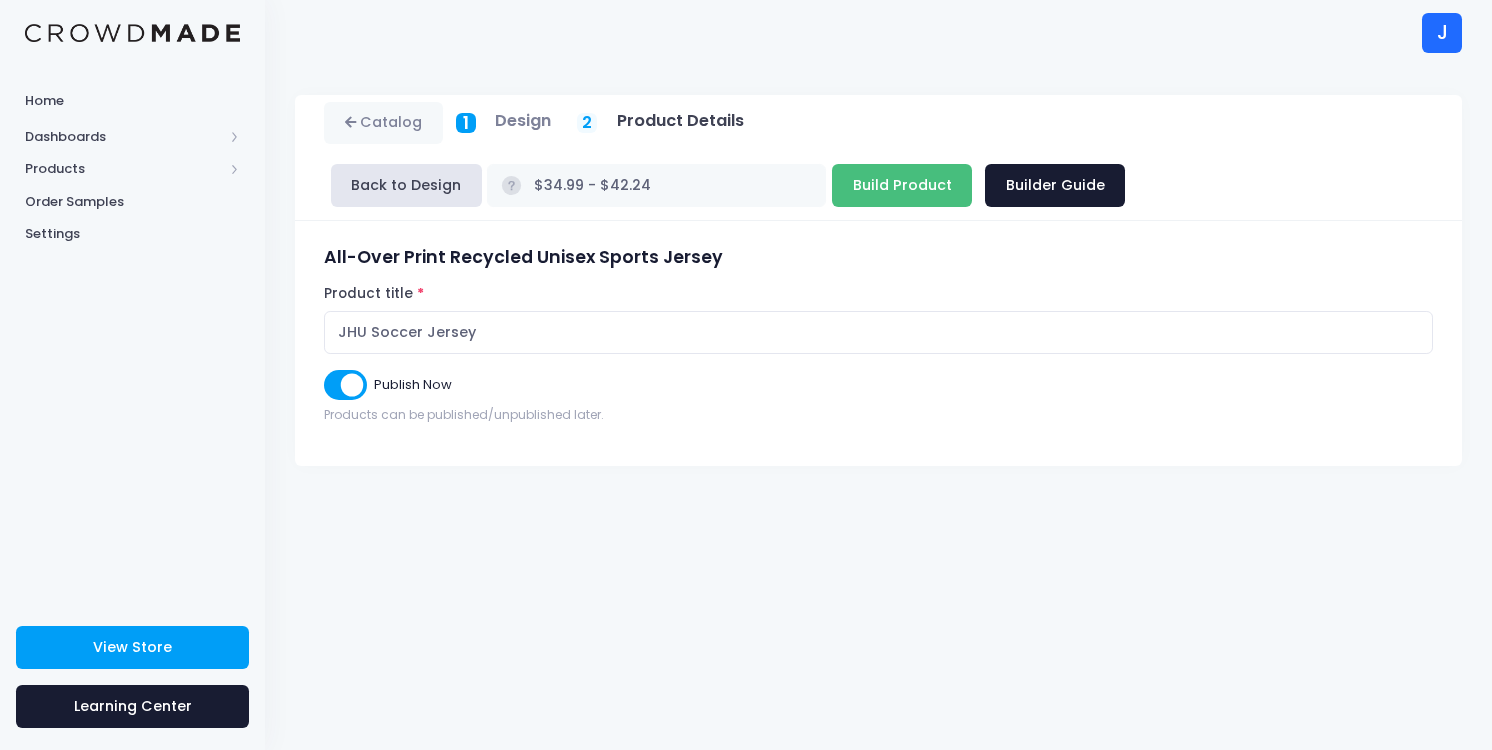 click on "Build Product" at bounding box center [902, 185] 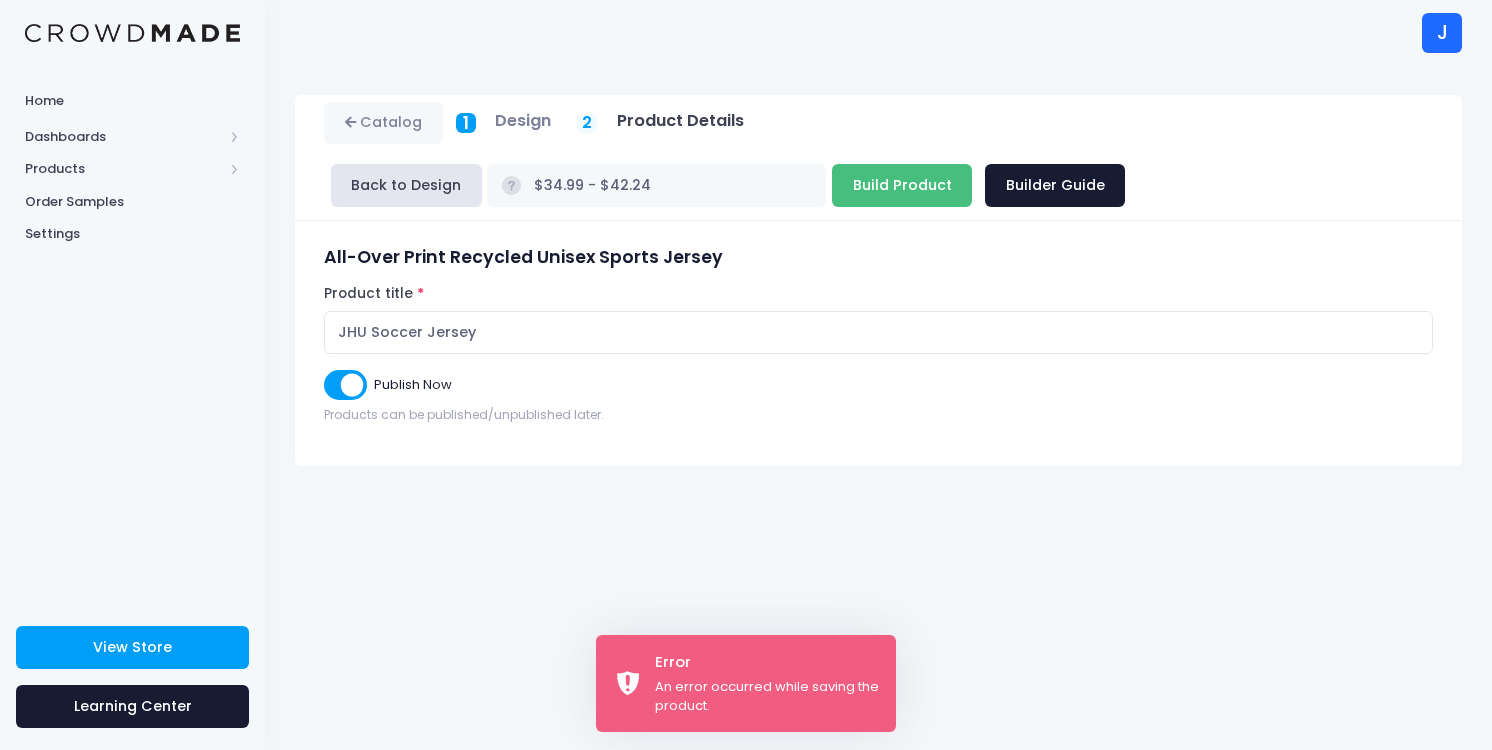 click on "Build Product" at bounding box center [902, 185] 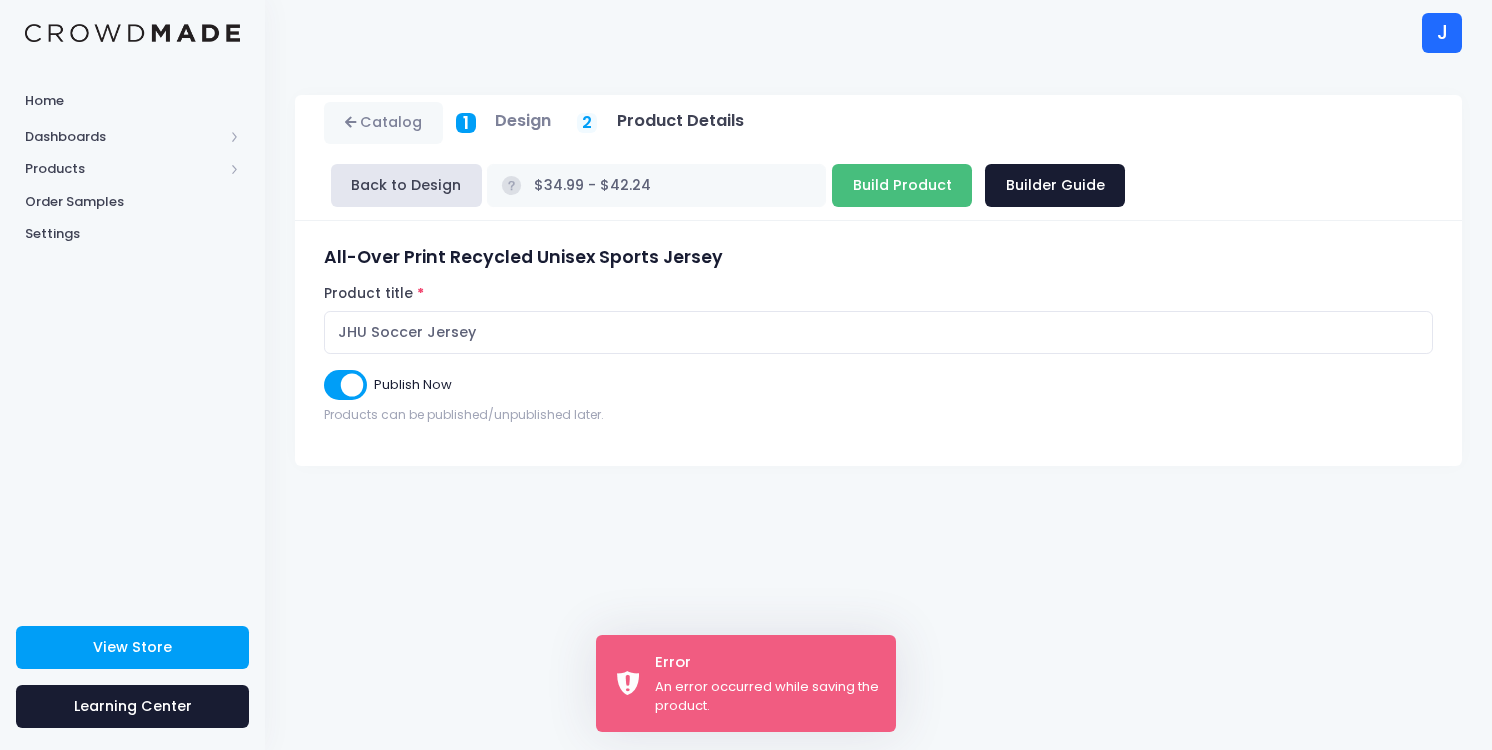 type on "Building product..." 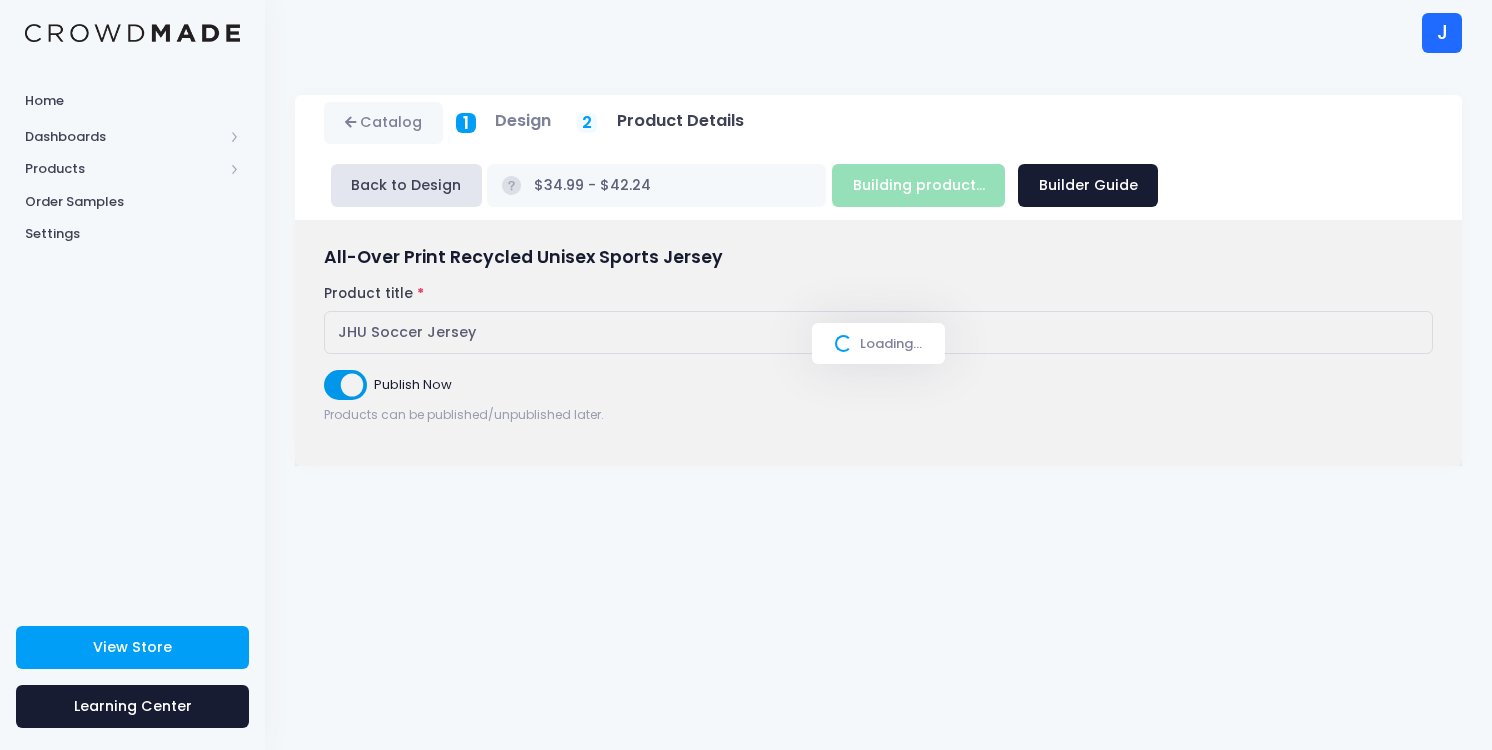 click on "Loading..." at bounding box center (878, 344) 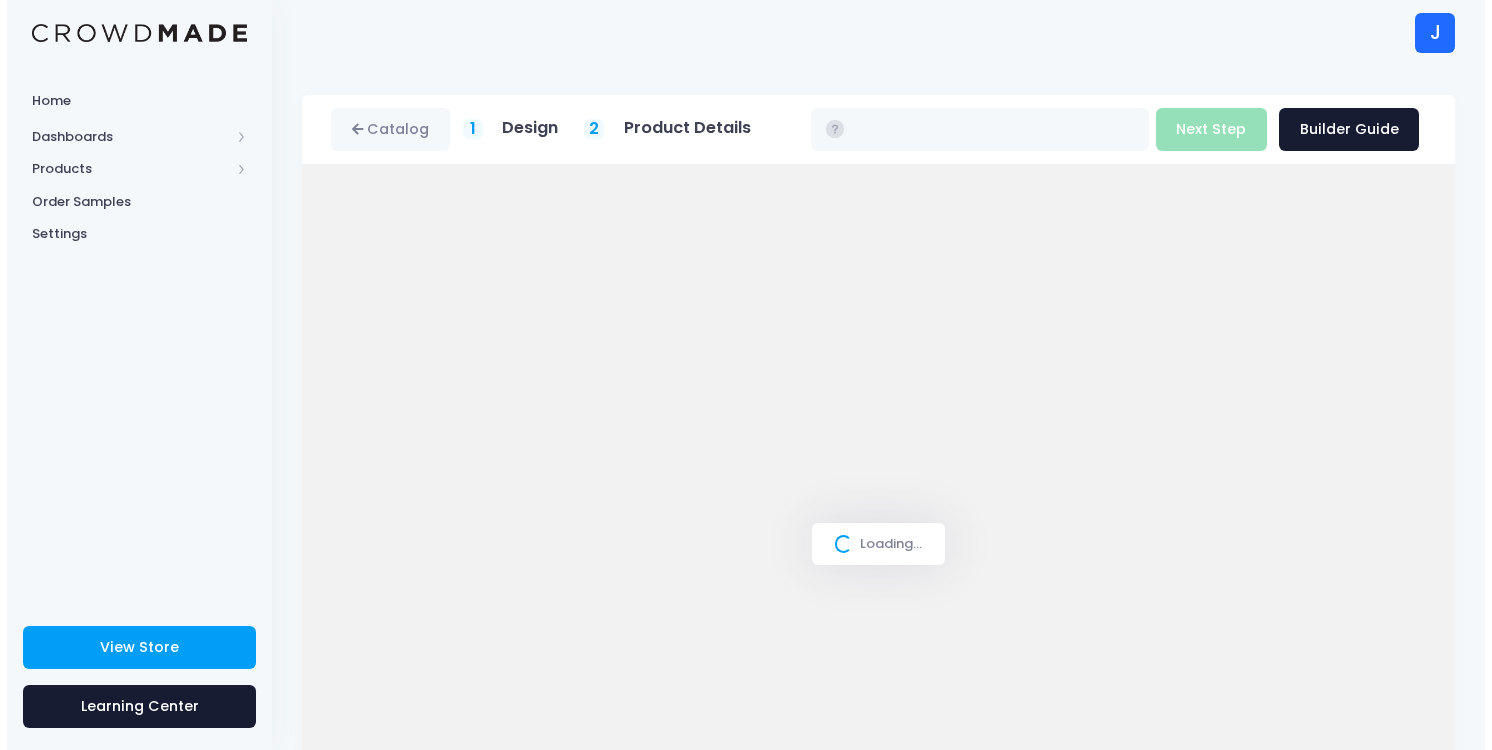 scroll, scrollTop: 0, scrollLeft: 0, axis: both 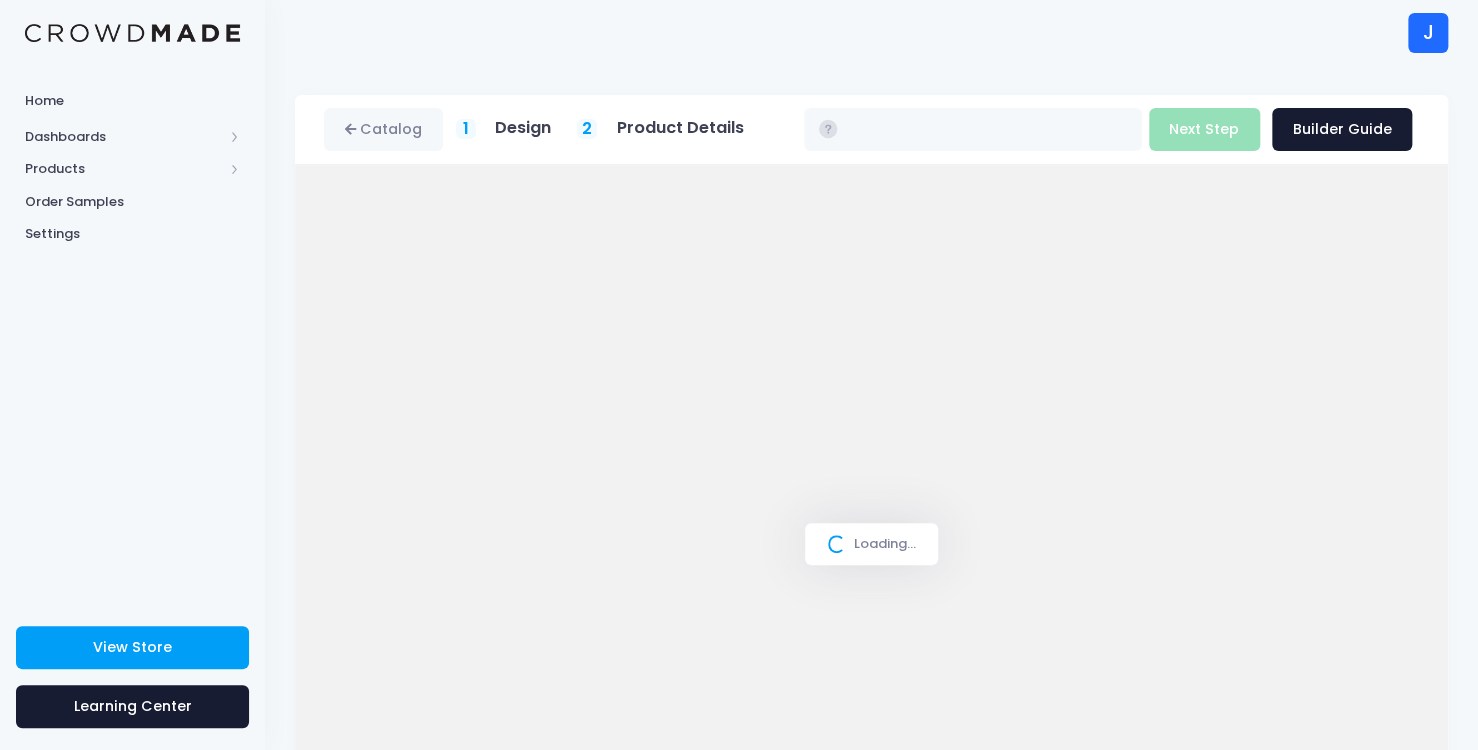 type on "$34.99 - $42.24" 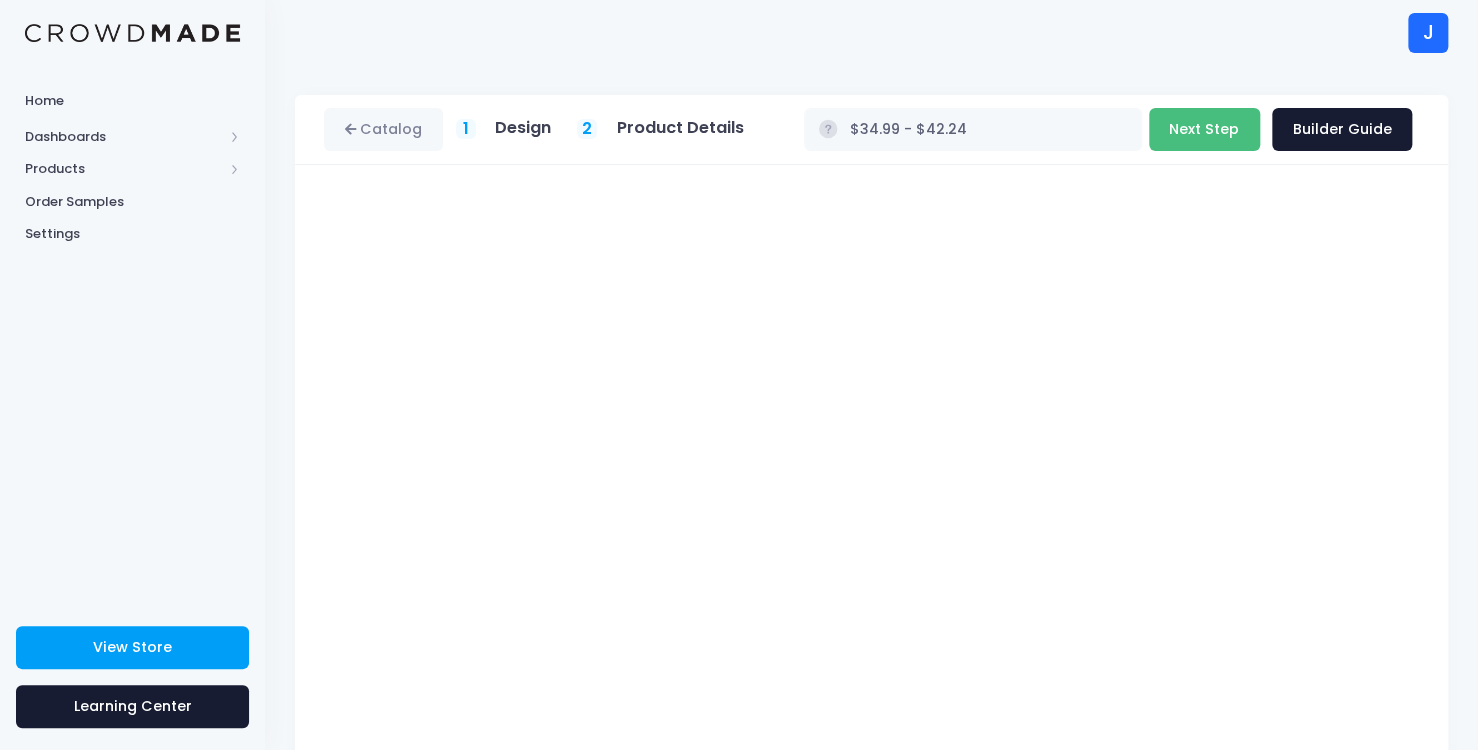 click on "Next Step" at bounding box center [1204, 129] 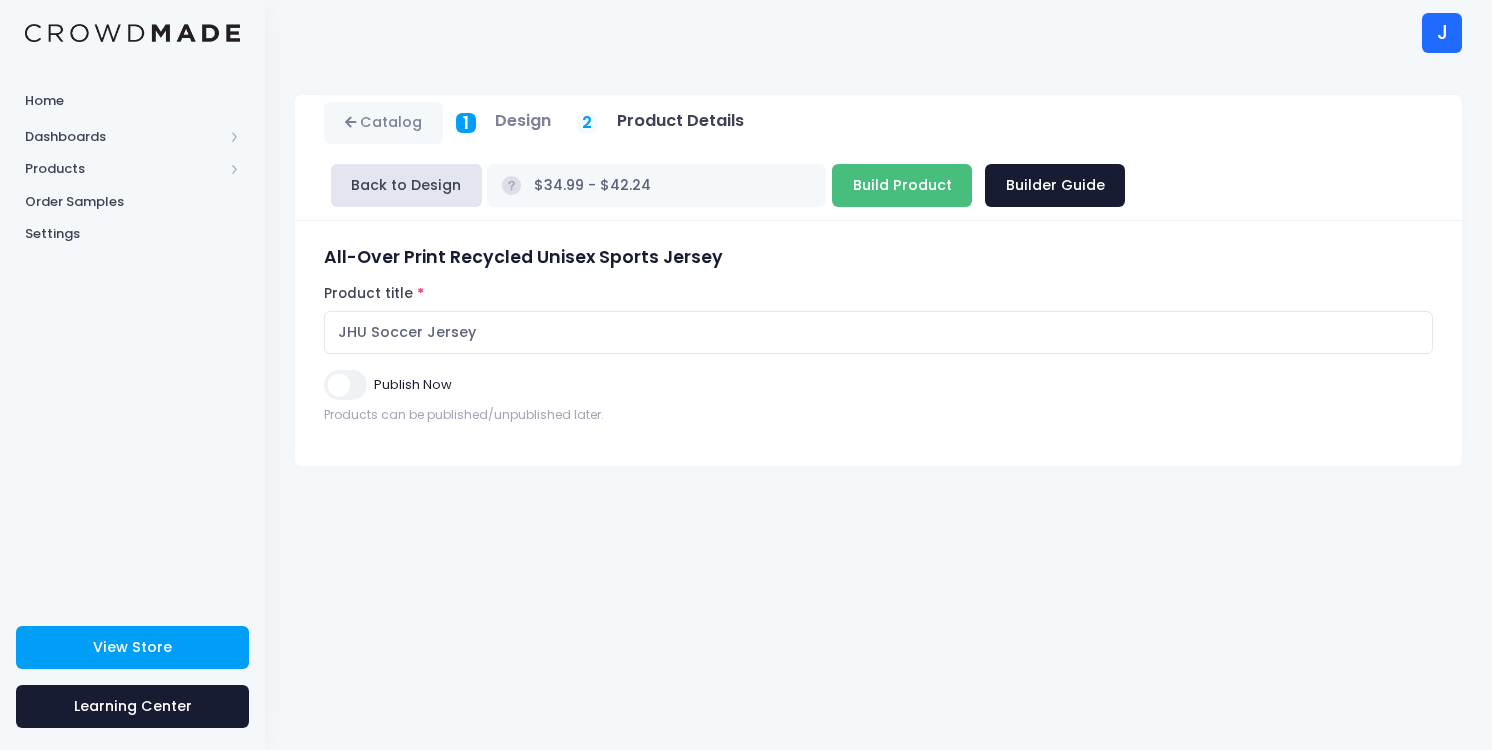 click on "Build Product" at bounding box center (902, 185) 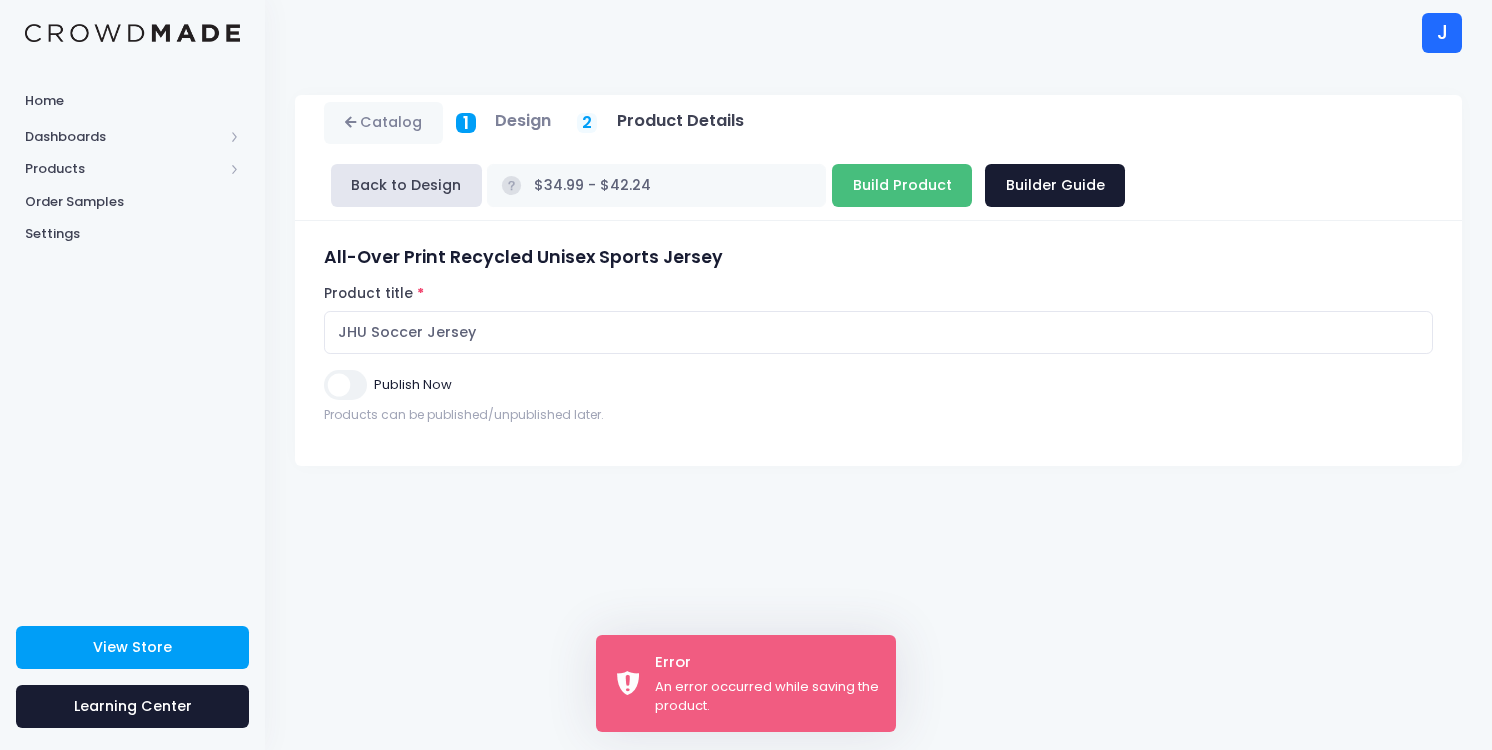 click on "Build Product" at bounding box center [902, 185] 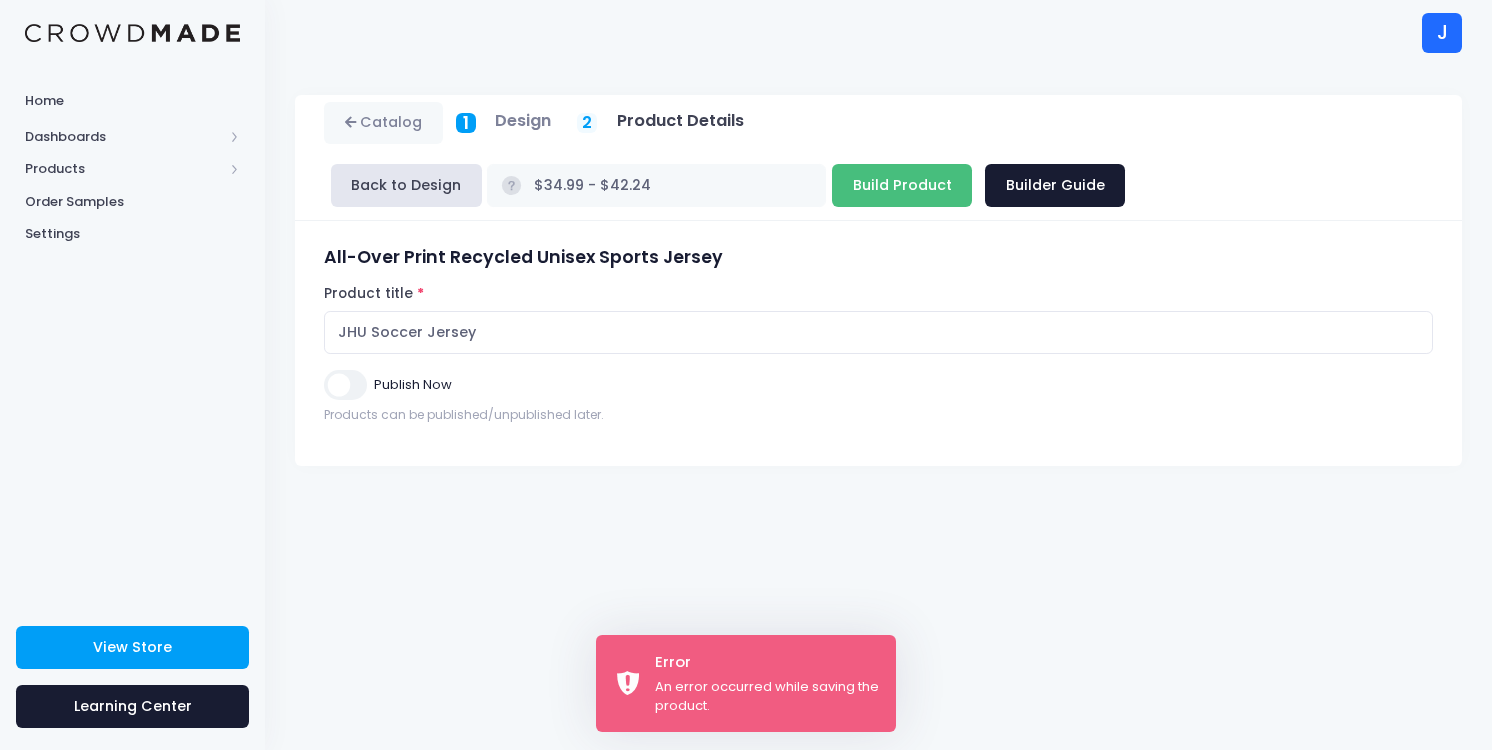 type on "Building product..." 